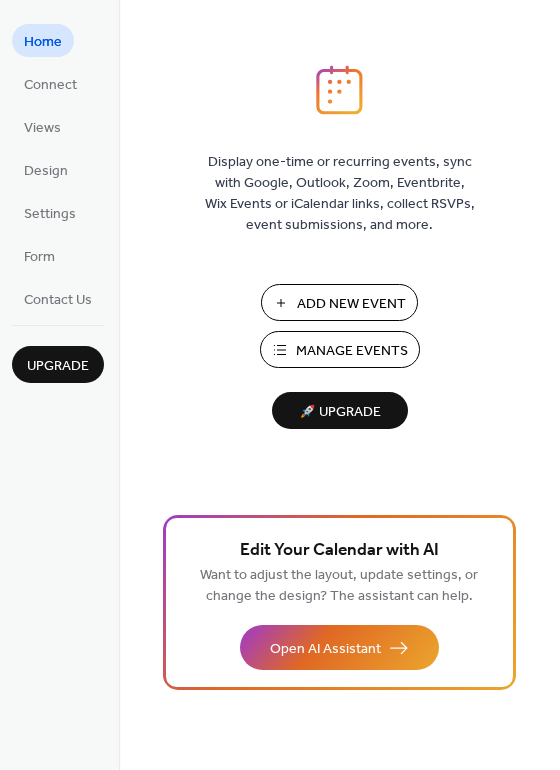 scroll, scrollTop: 0, scrollLeft: 0, axis: both 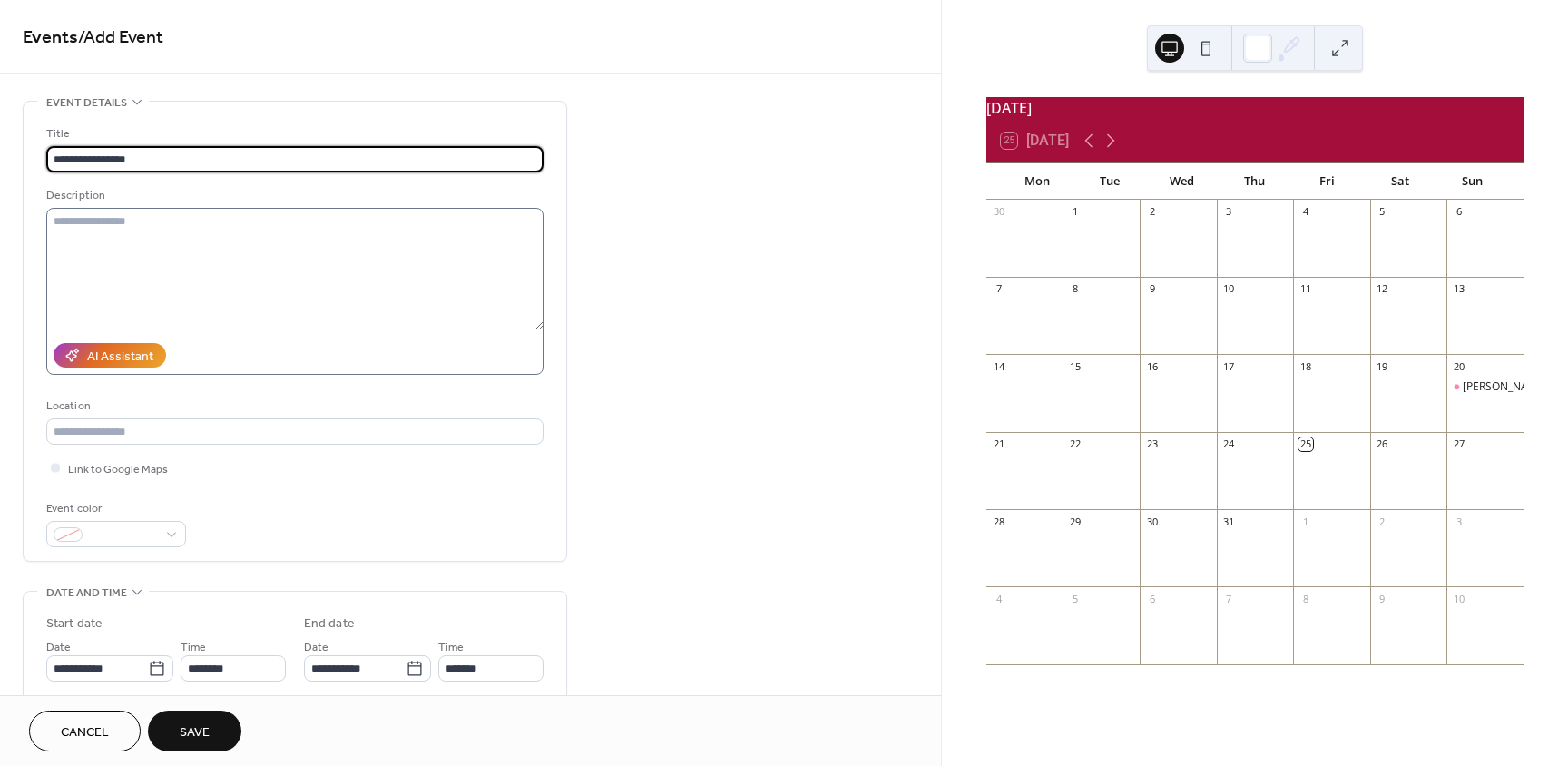 type on "**********" 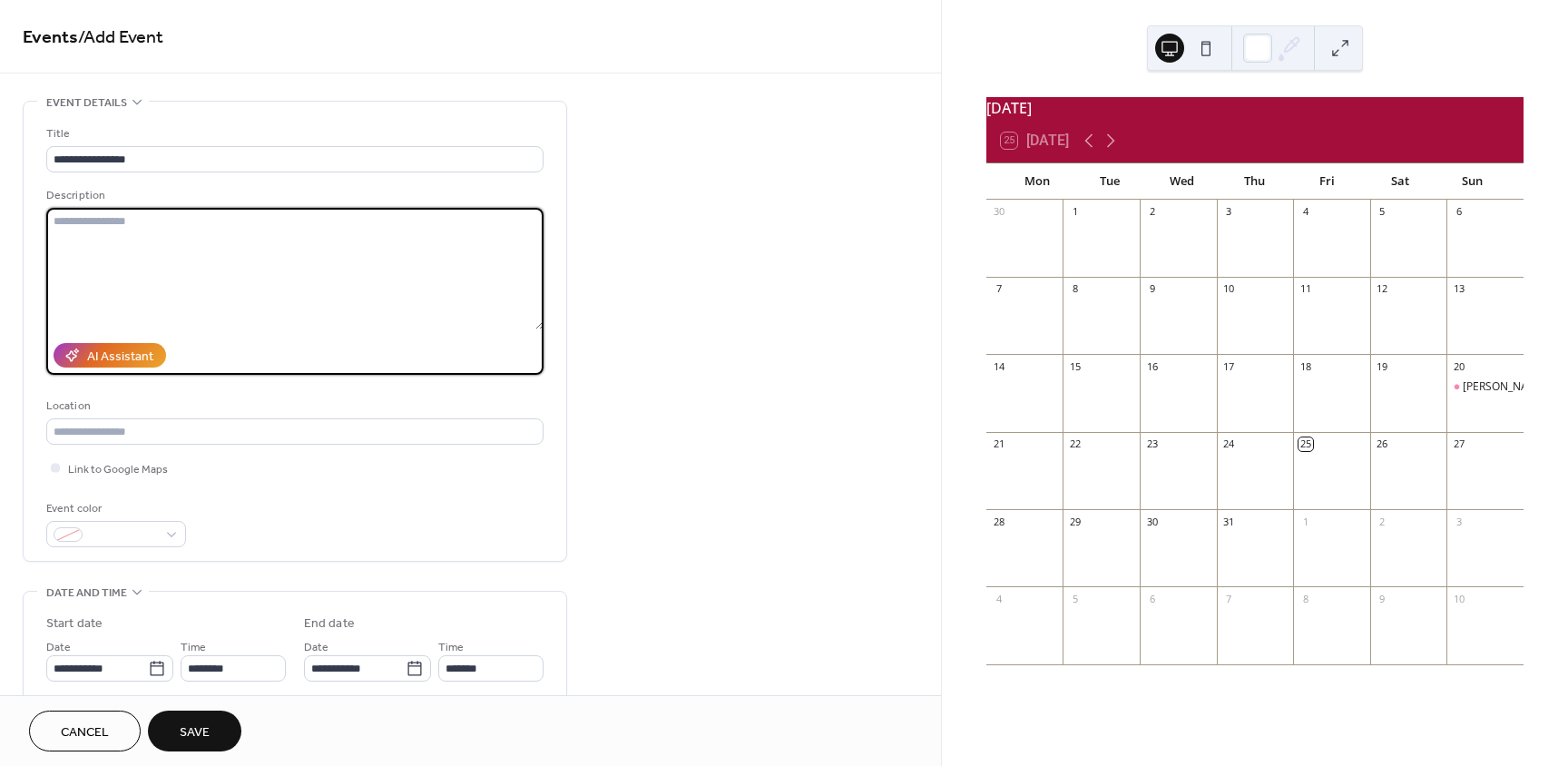 type on "*" 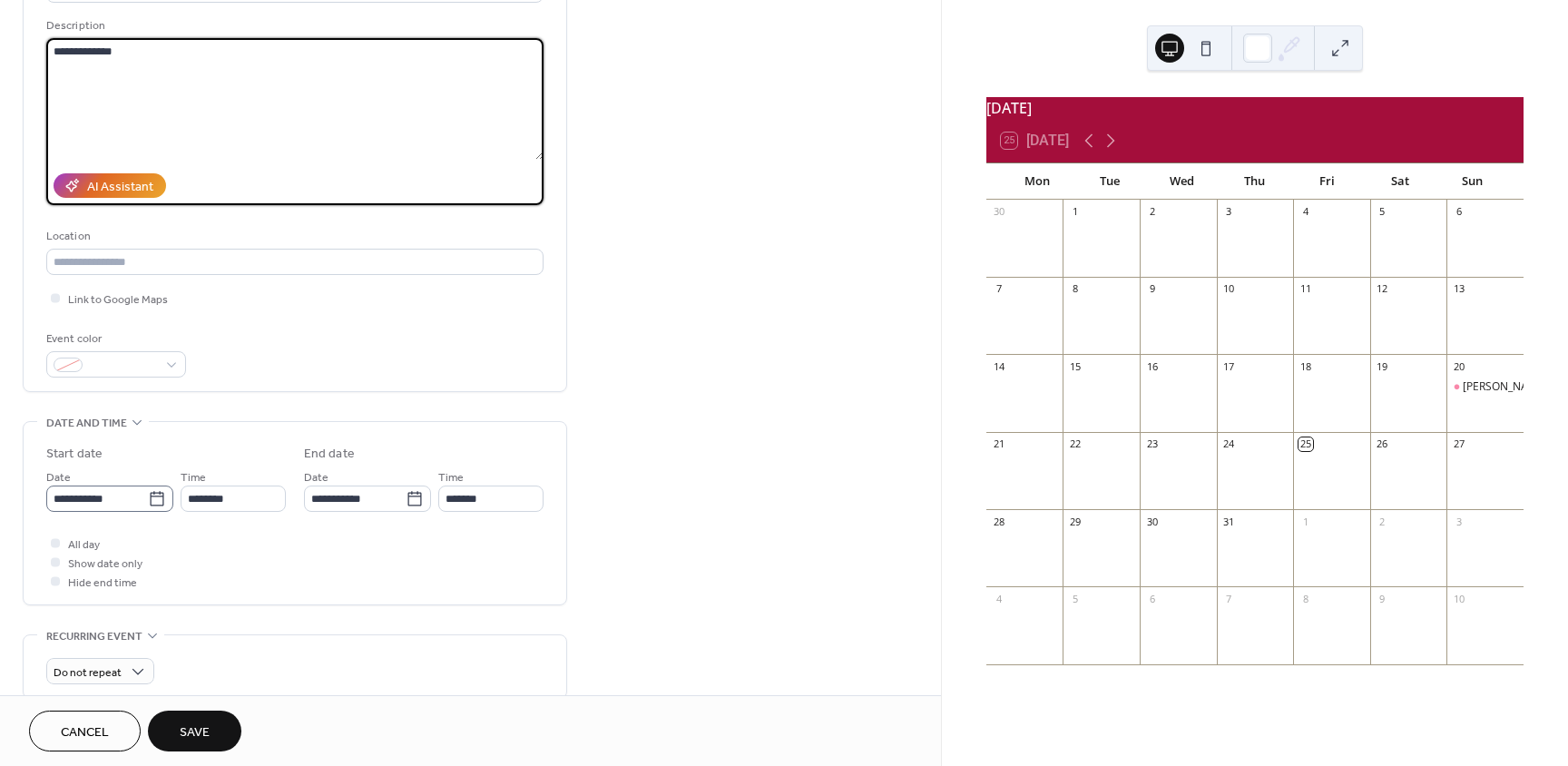 scroll, scrollTop: 182, scrollLeft: 0, axis: vertical 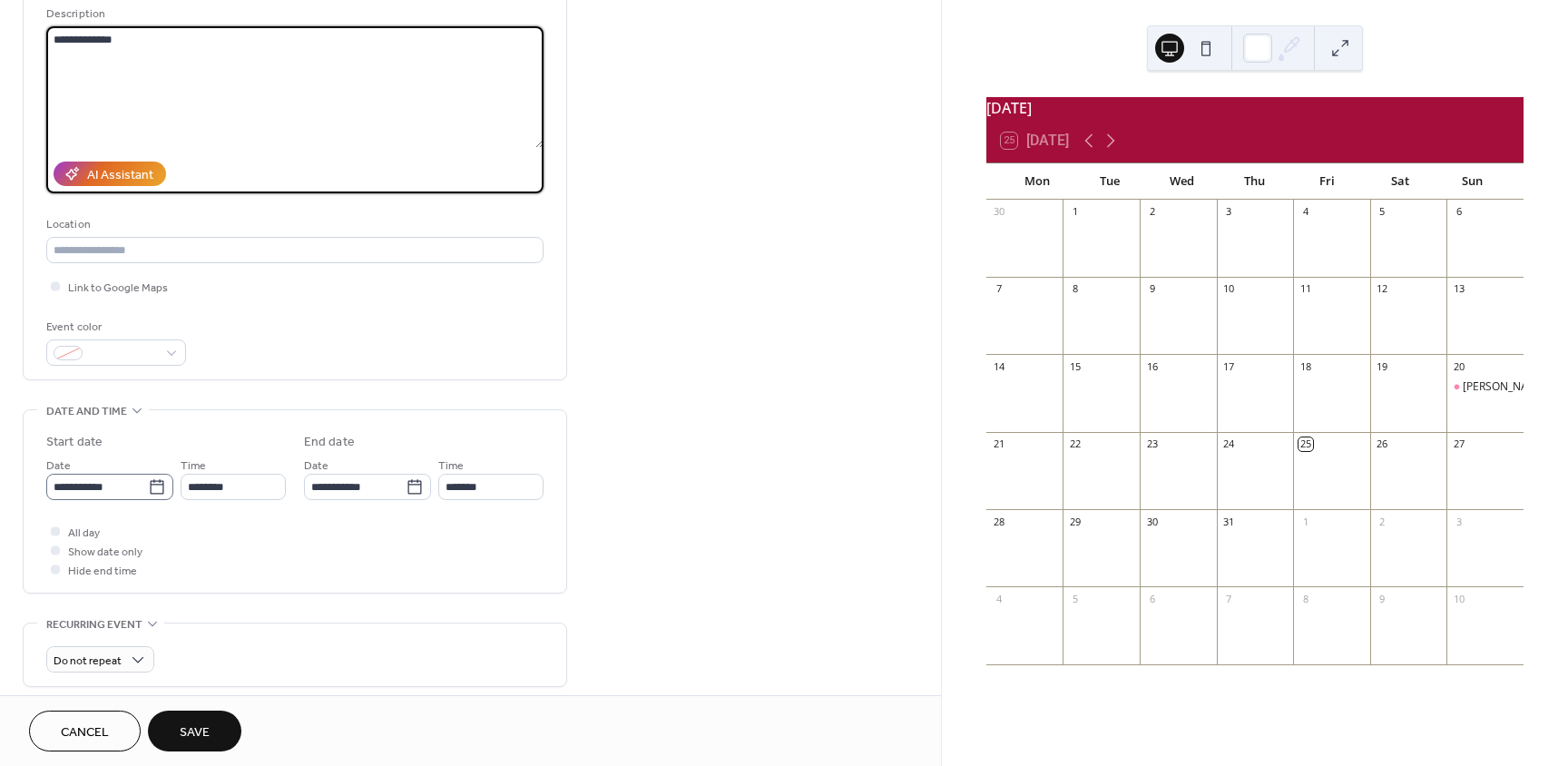 type on "**********" 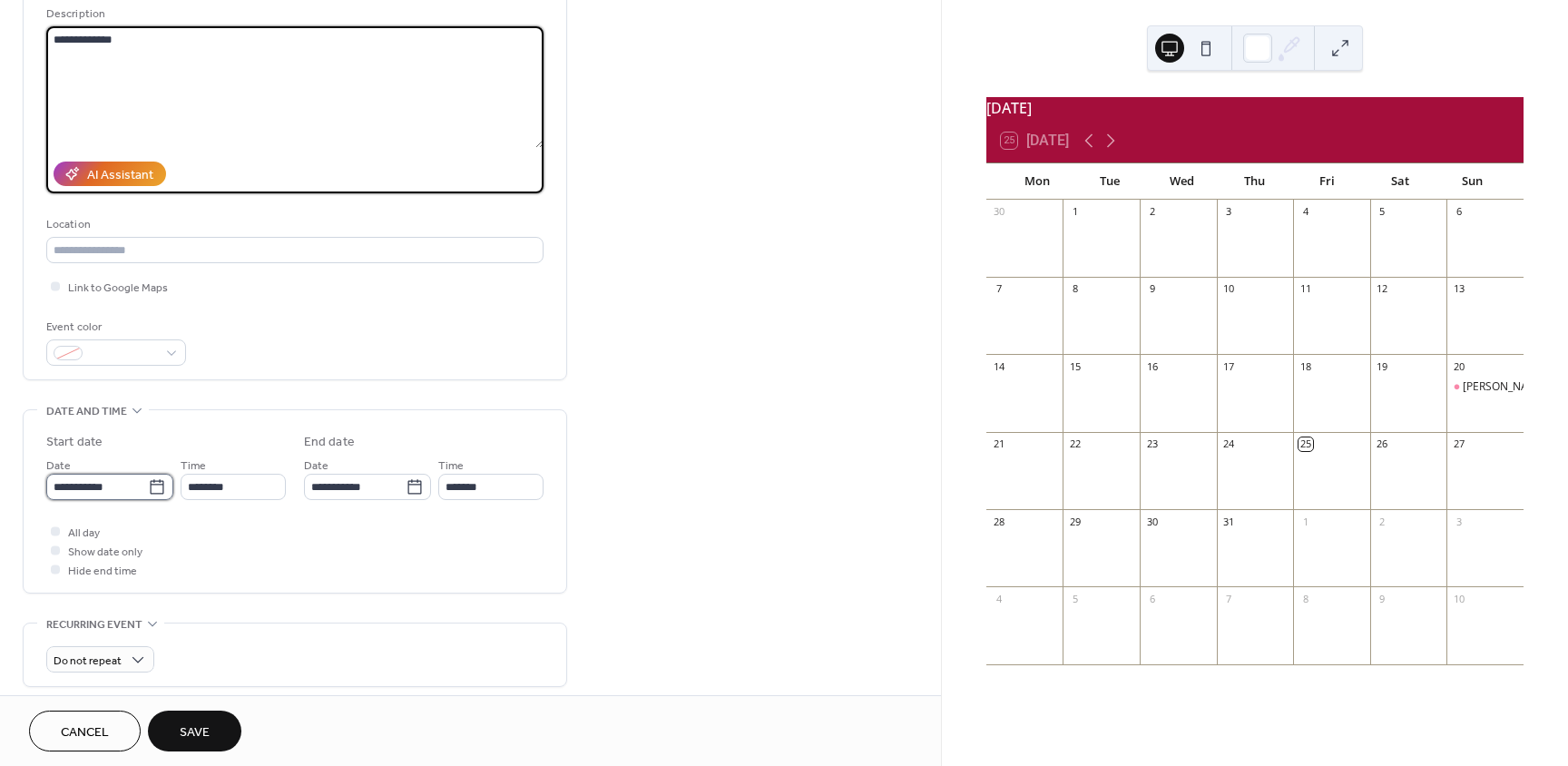 click on "**********" at bounding box center (97, 486) 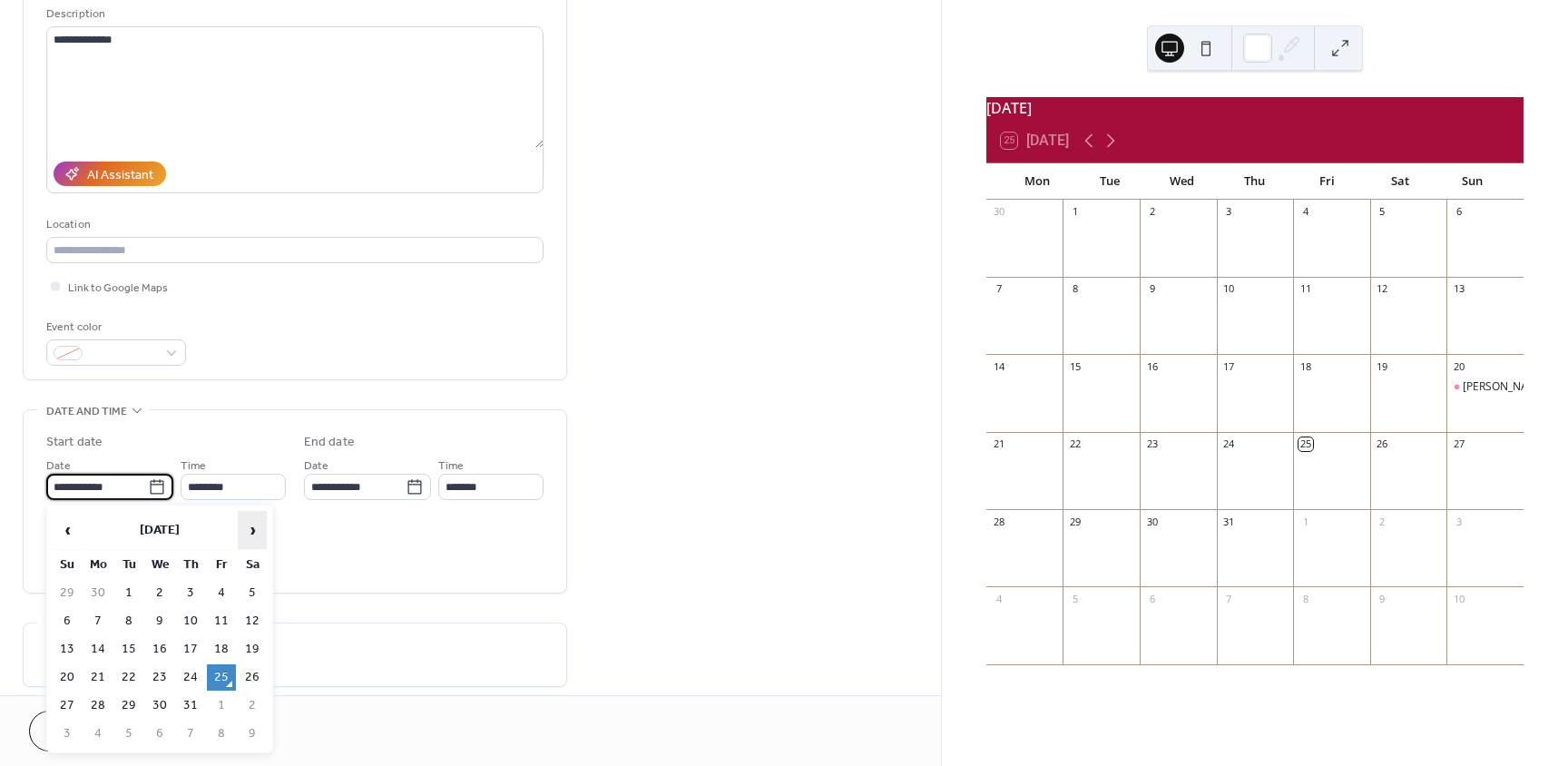 click on "›" at bounding box center [252, 530] 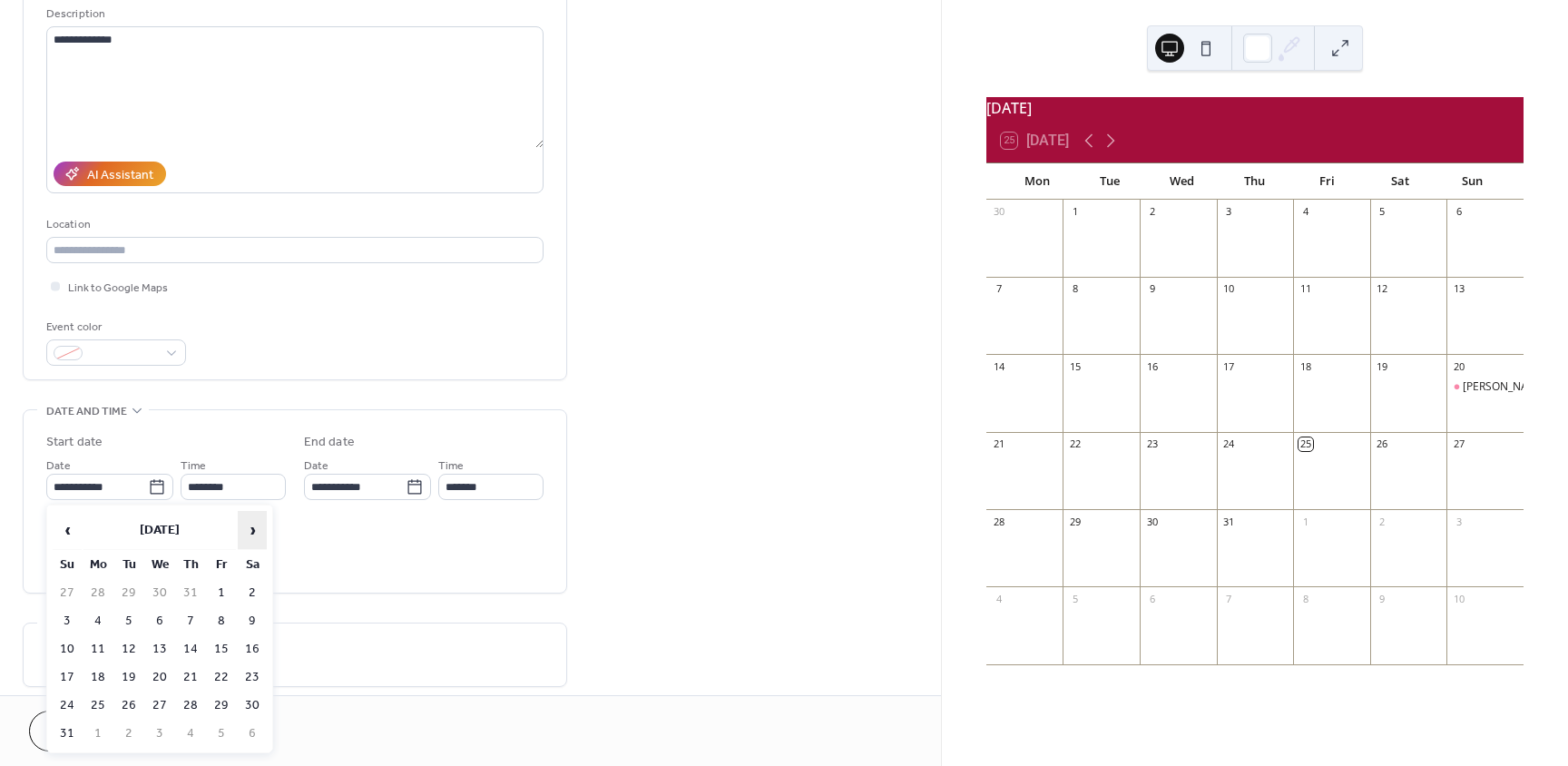 click on "›" at bounding box center (252, 530) 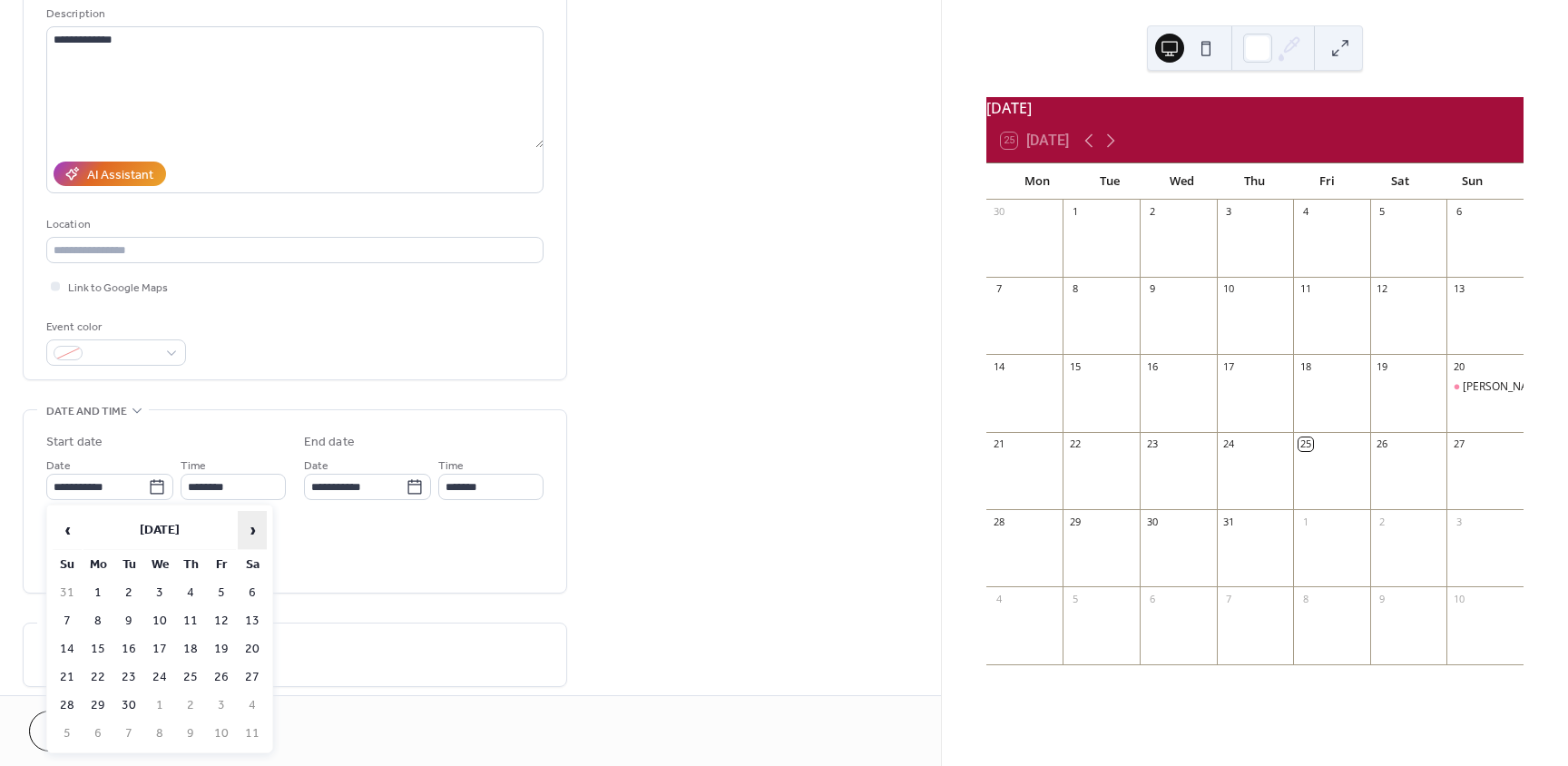 click on "›" at bounding box center (252, 530) 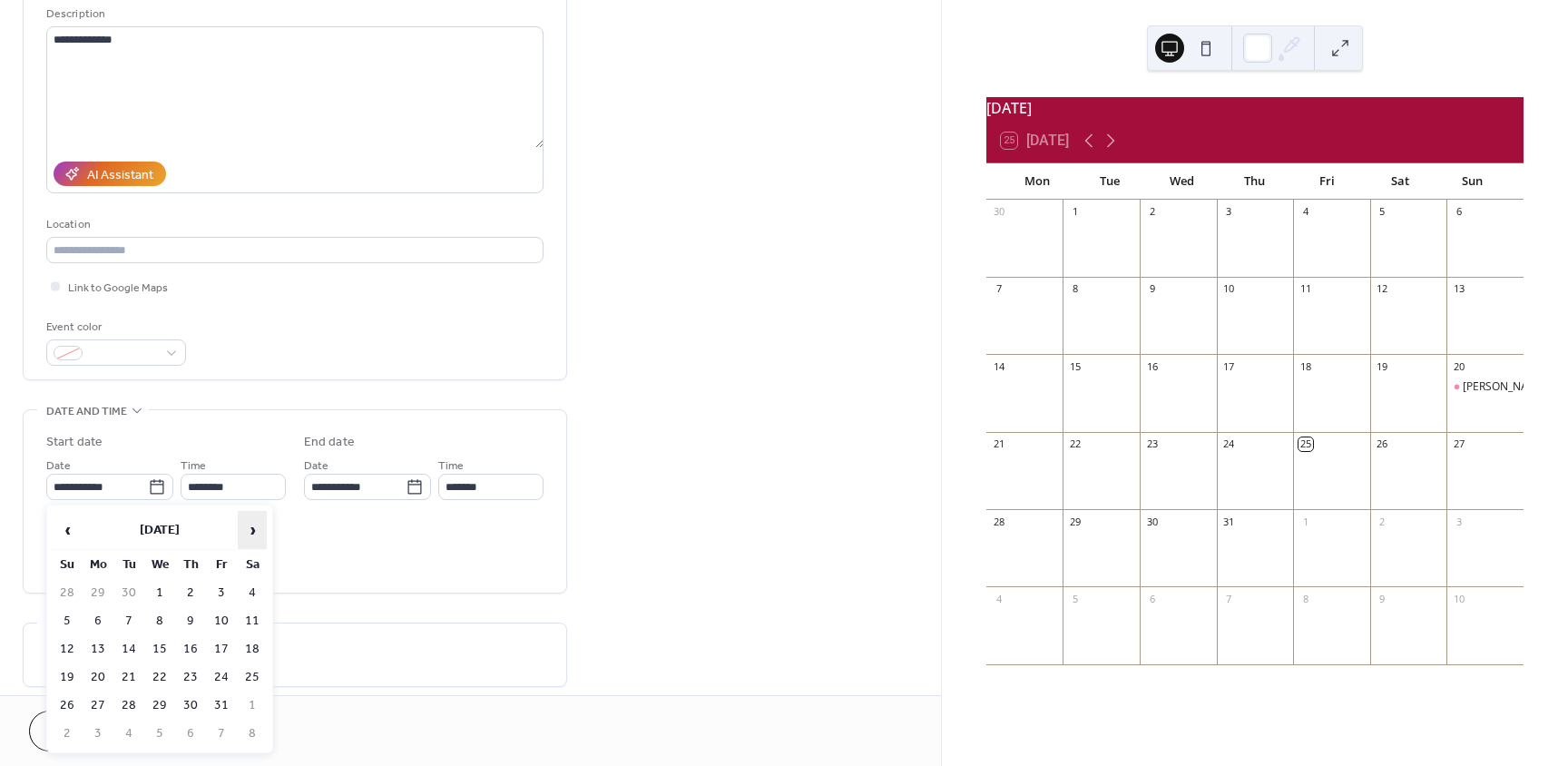 click on "›" at bounding box center (252, 530) 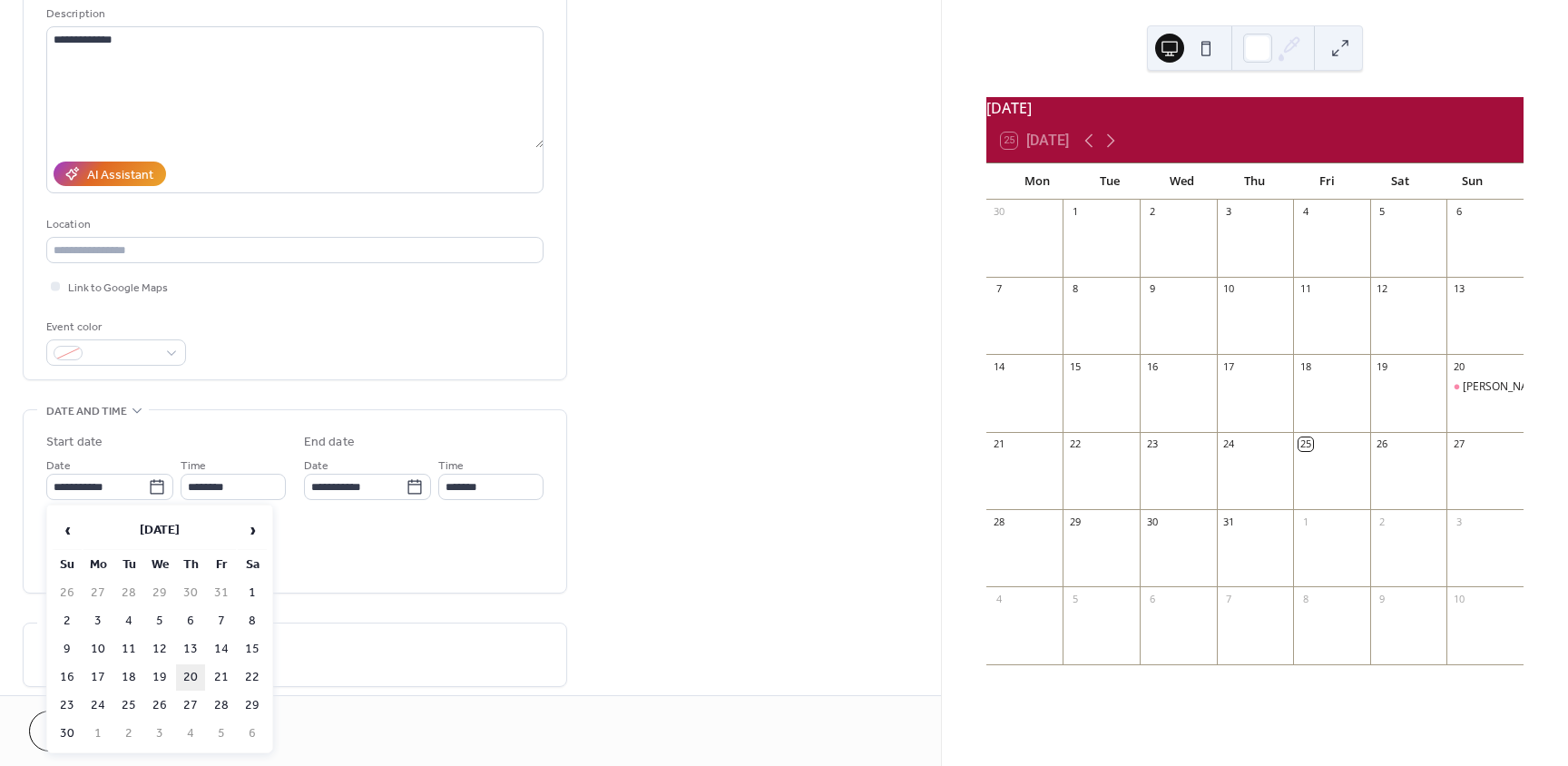 click on "20" at bounding box center [191, 677] 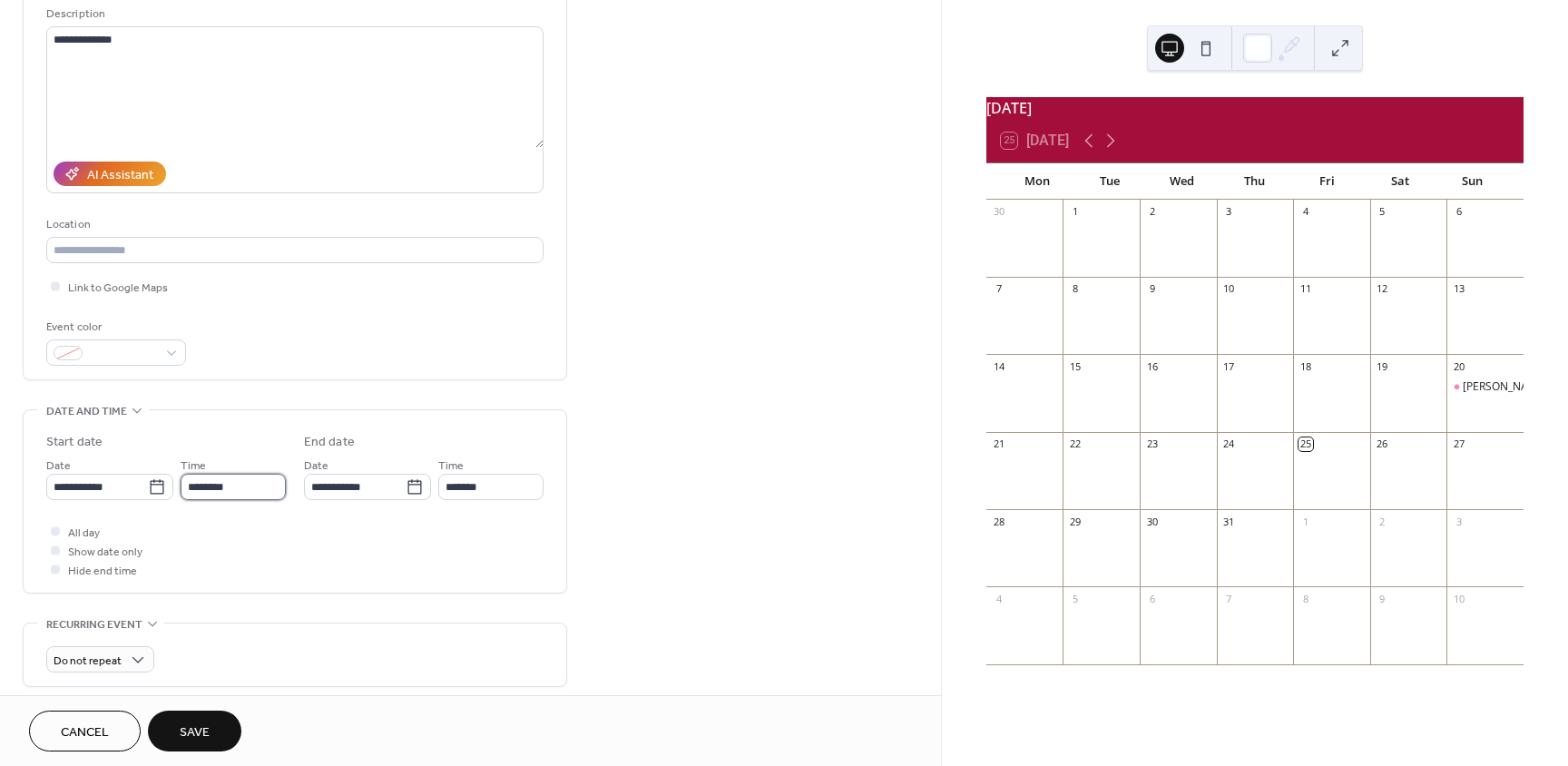click on "********" at bounding box center (233, 486) 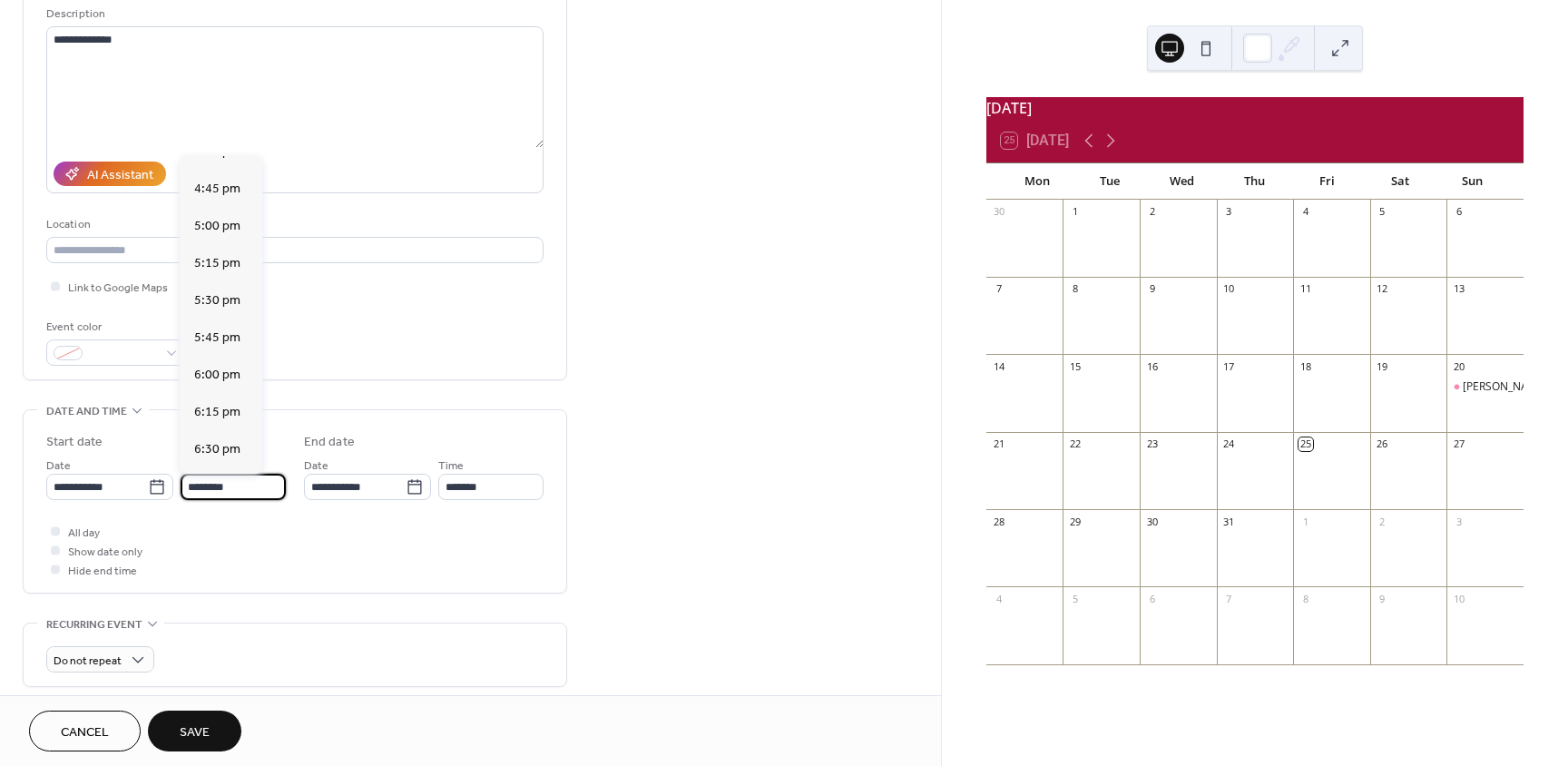 scroll, scrollTop: 2512, scrollLeft: 0, axis: vertical 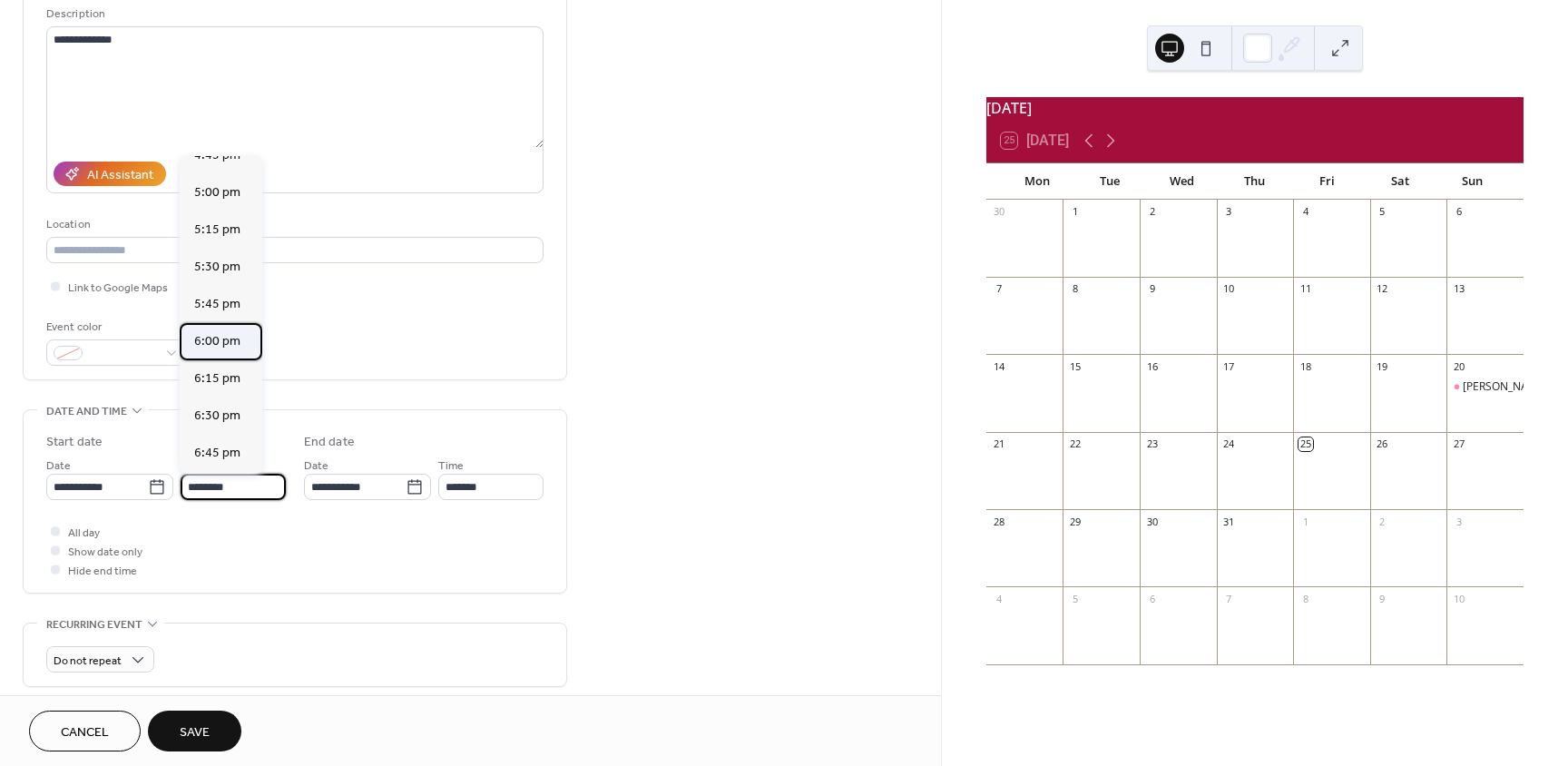 click on "6:00 pm" at bounding box center (217, 341) 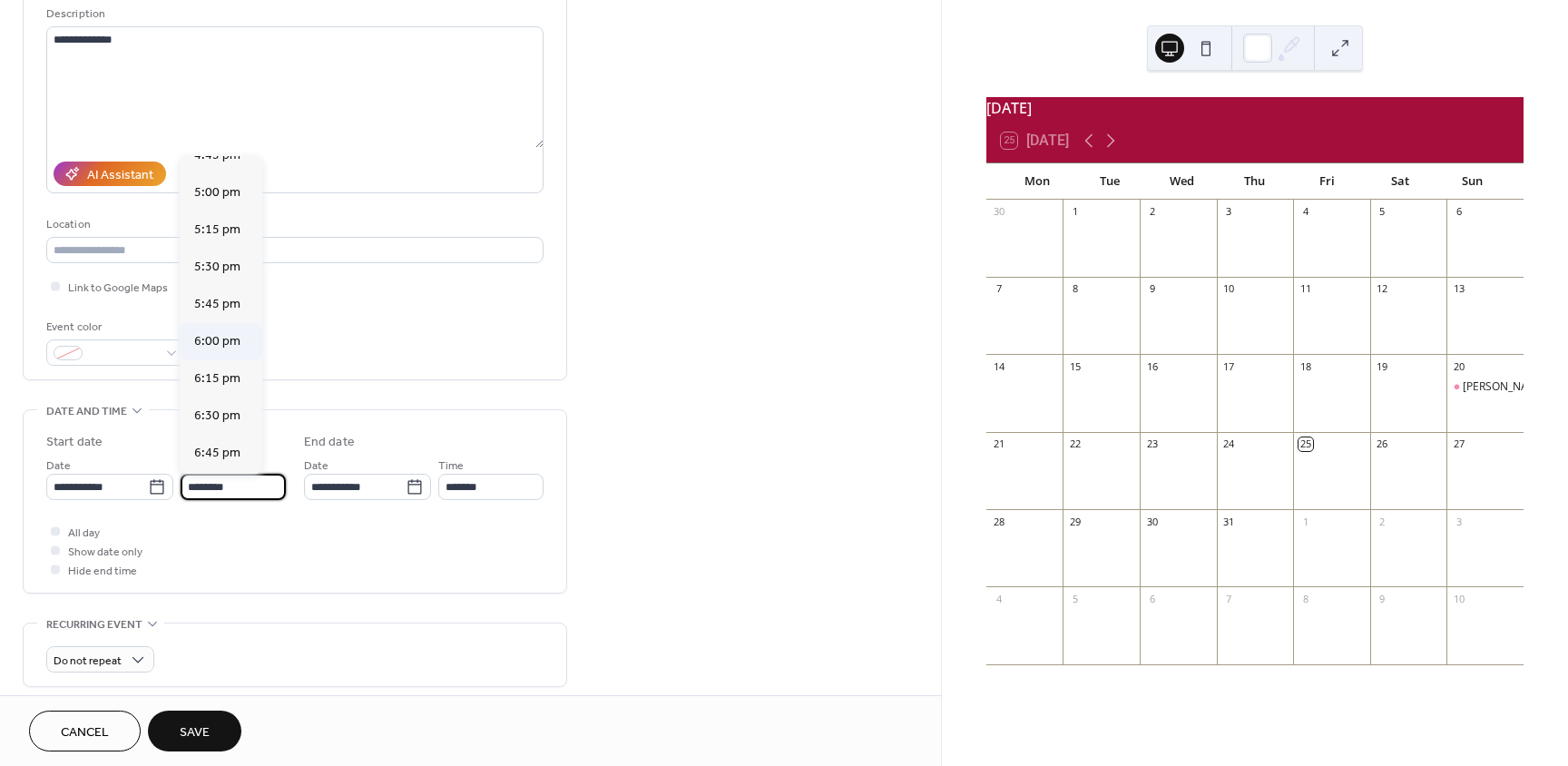 type on "*******" 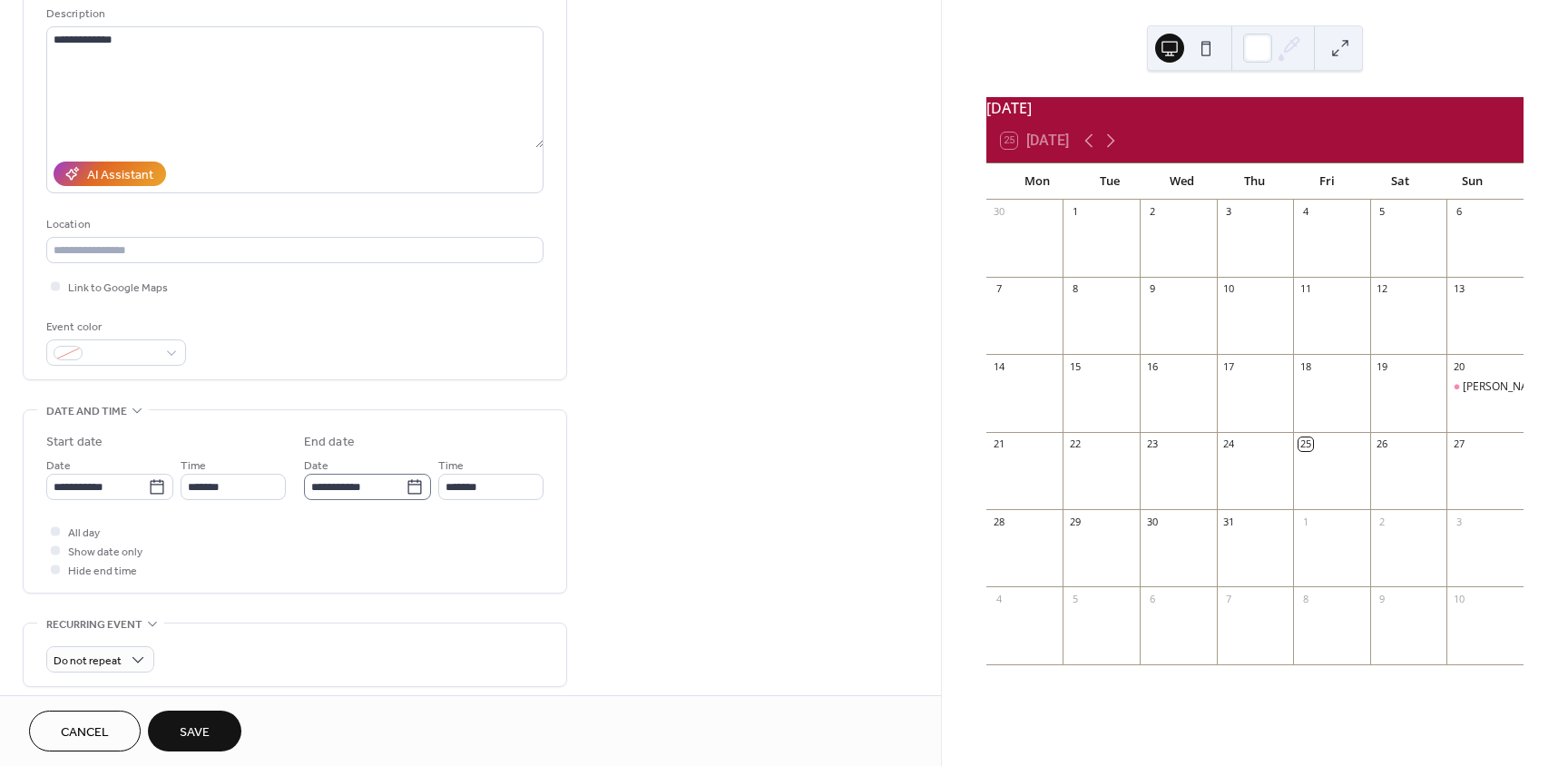 click 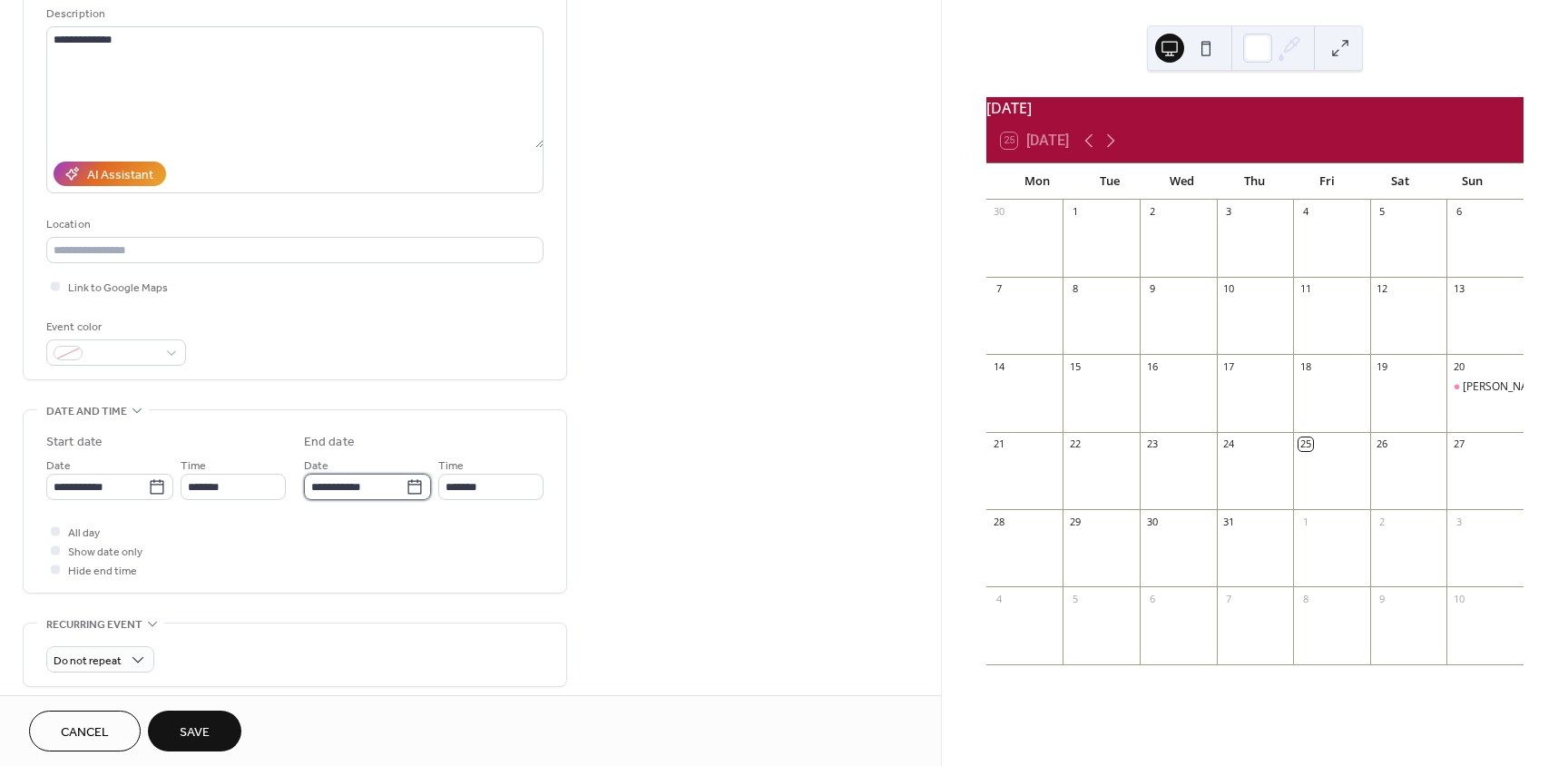 click on "**********" at bounding box center (355, 486) 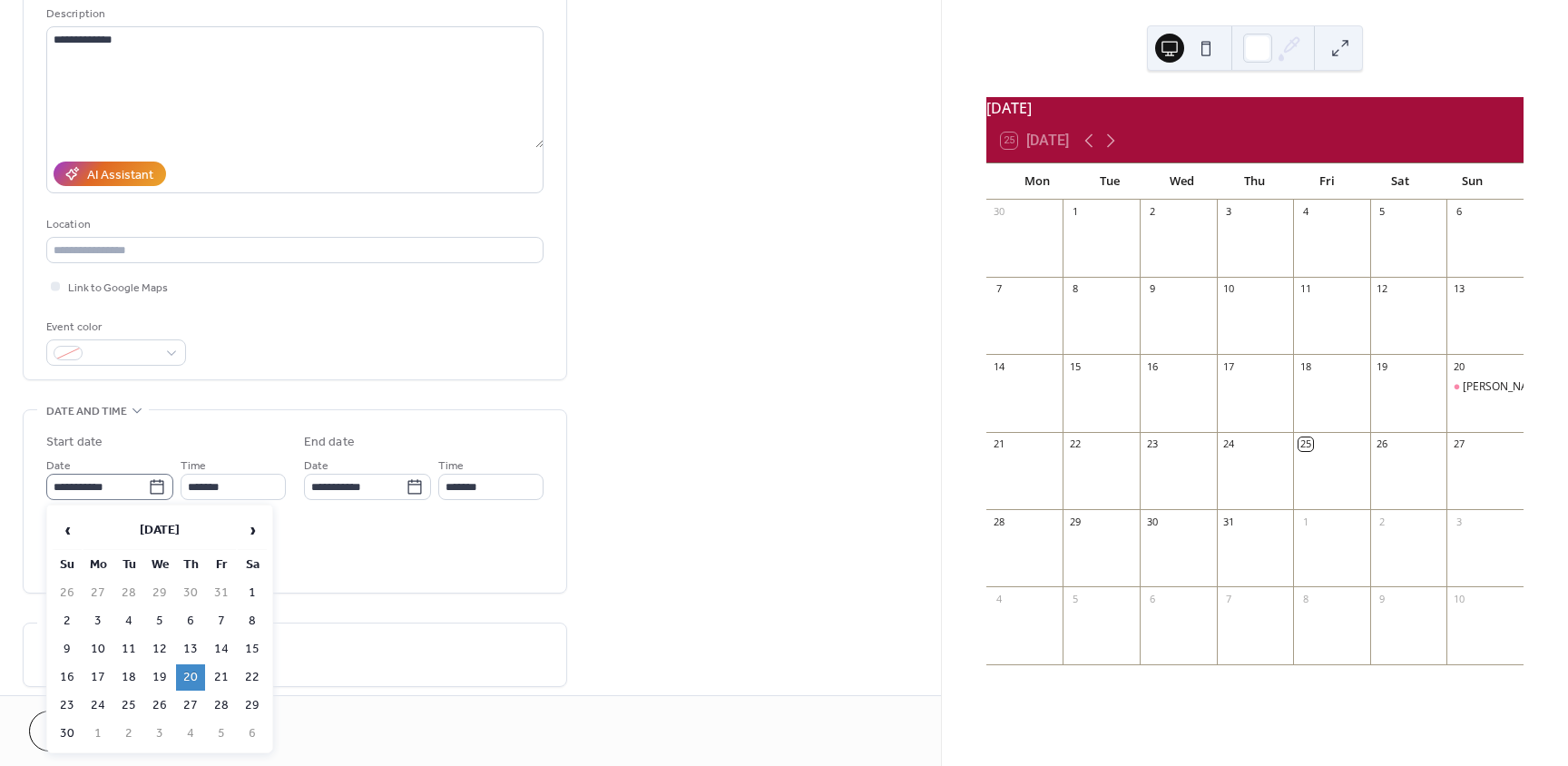 click 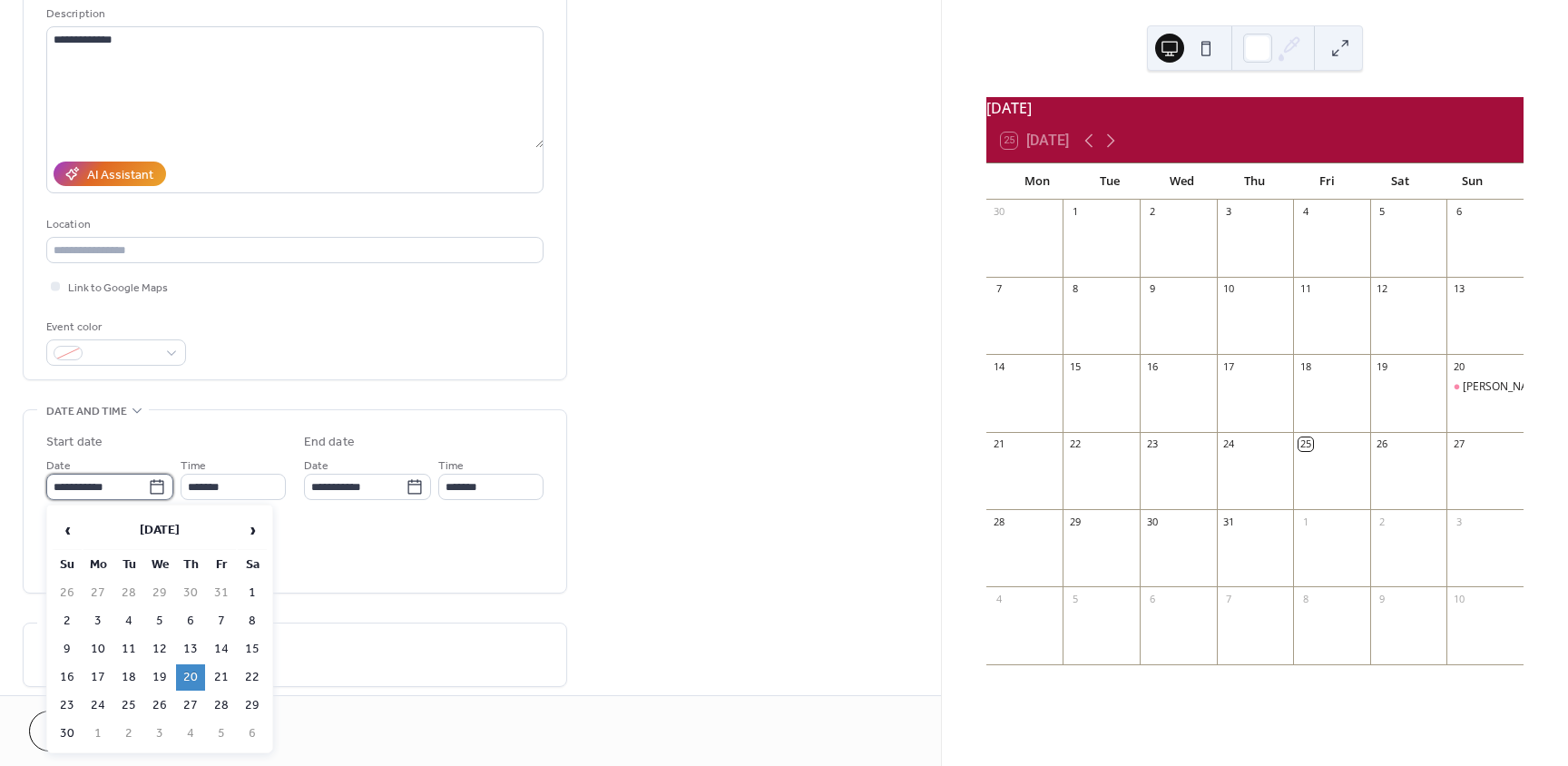 click on "**********" at bounding box center [97, 486] 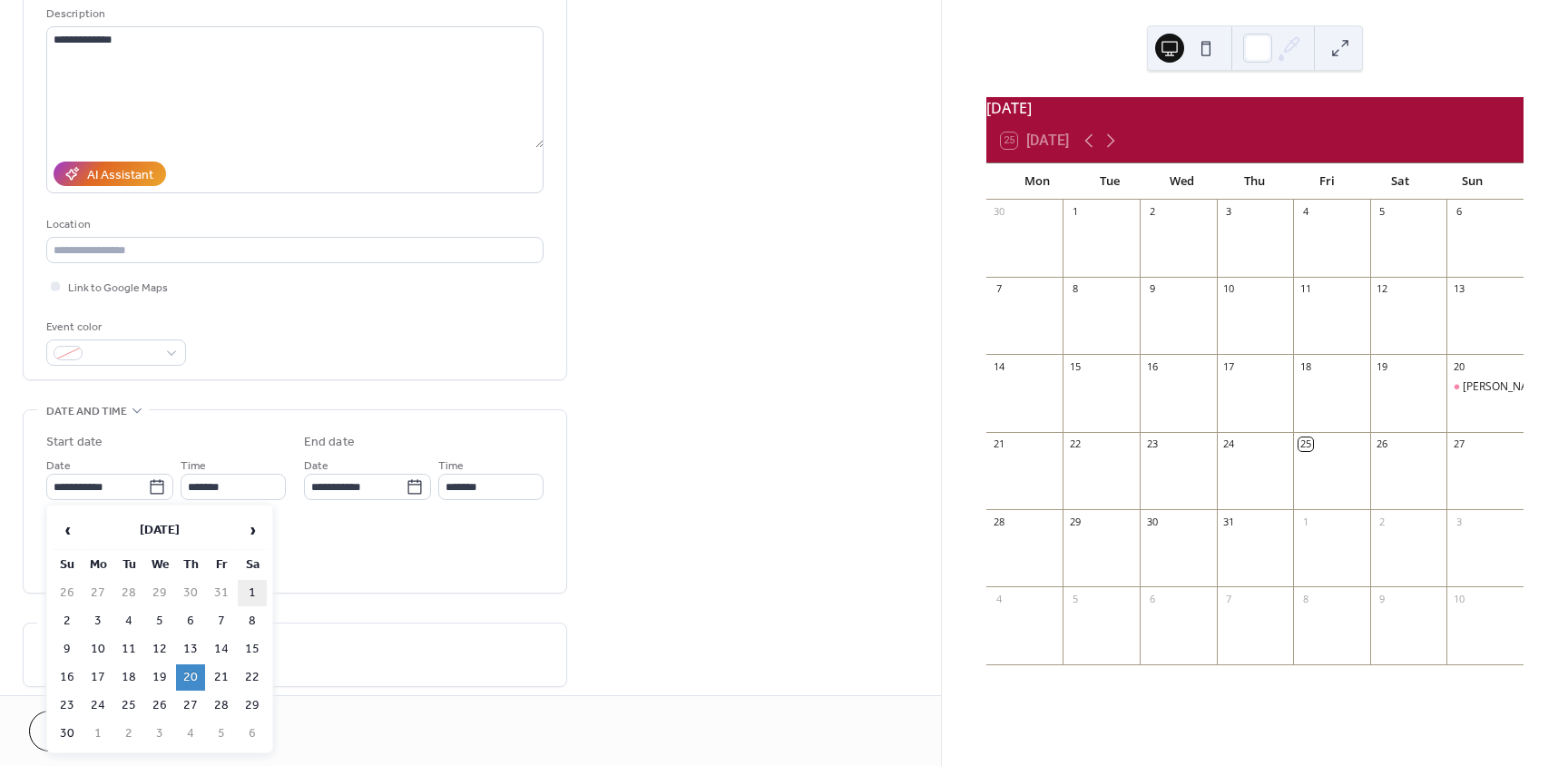 click on "1" at bounding box center [252, 593] 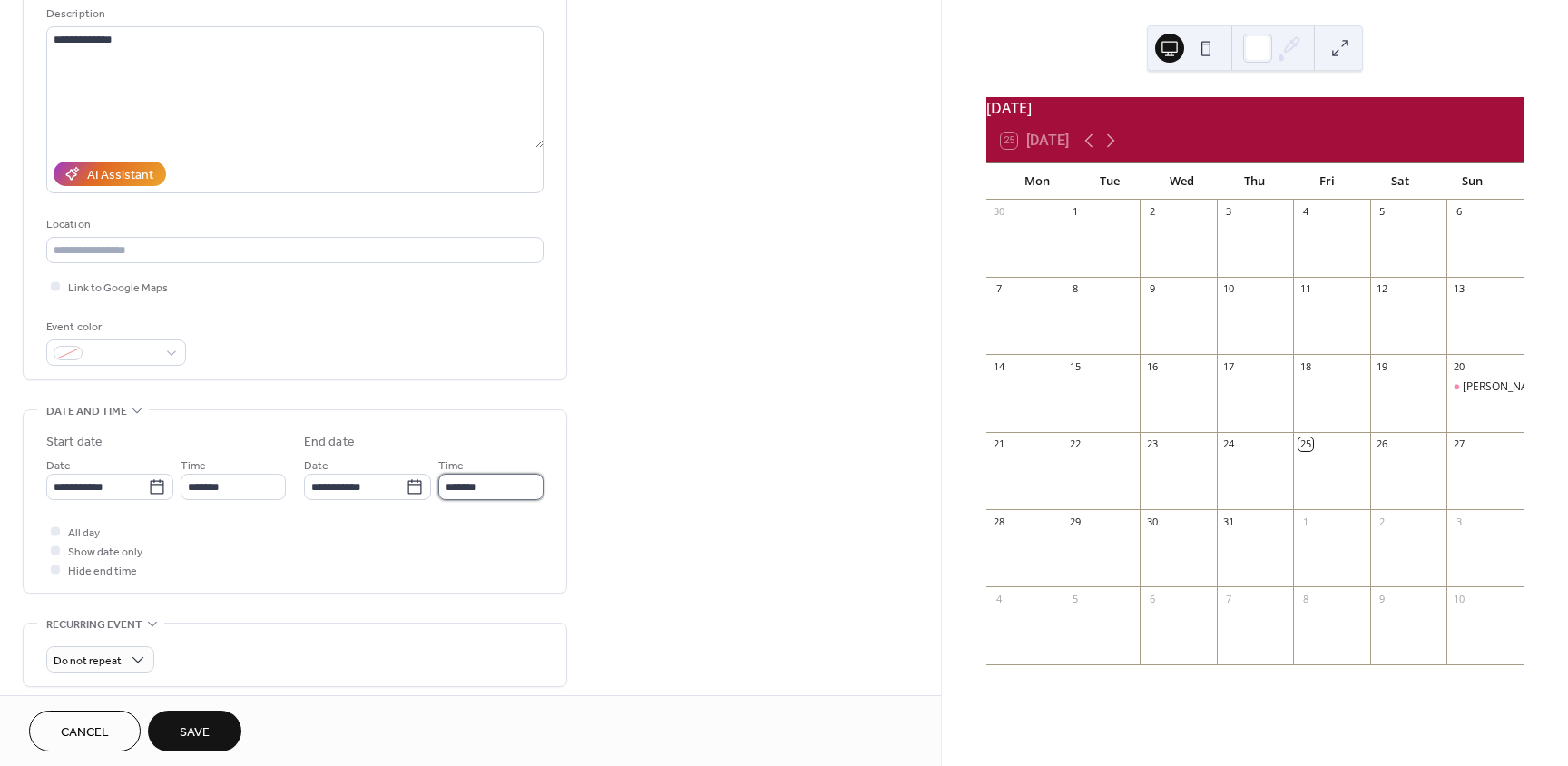 click on "*******" at bounding box center [491, 486] 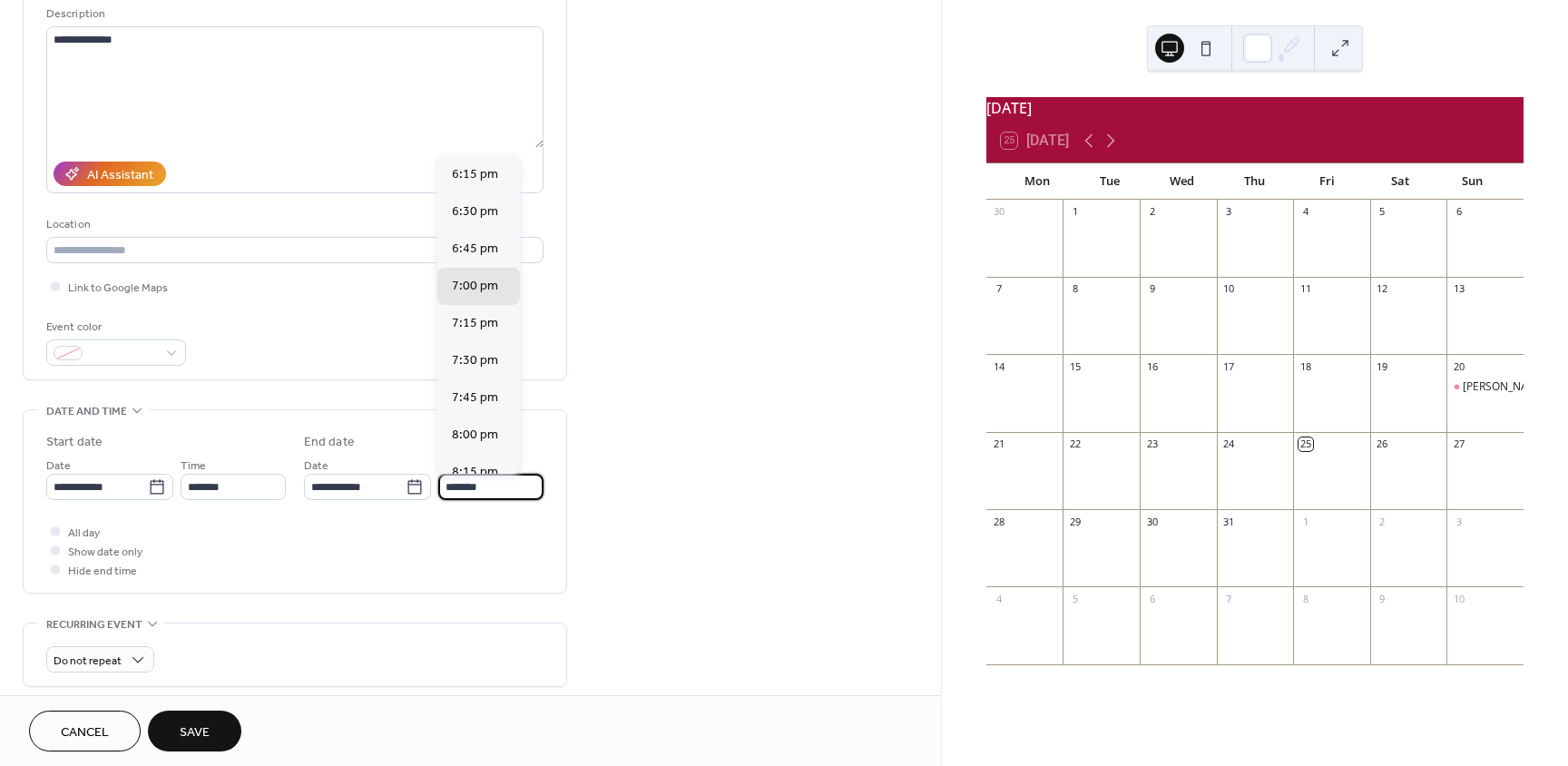 click on "*******" at bounding box center (491, 486) 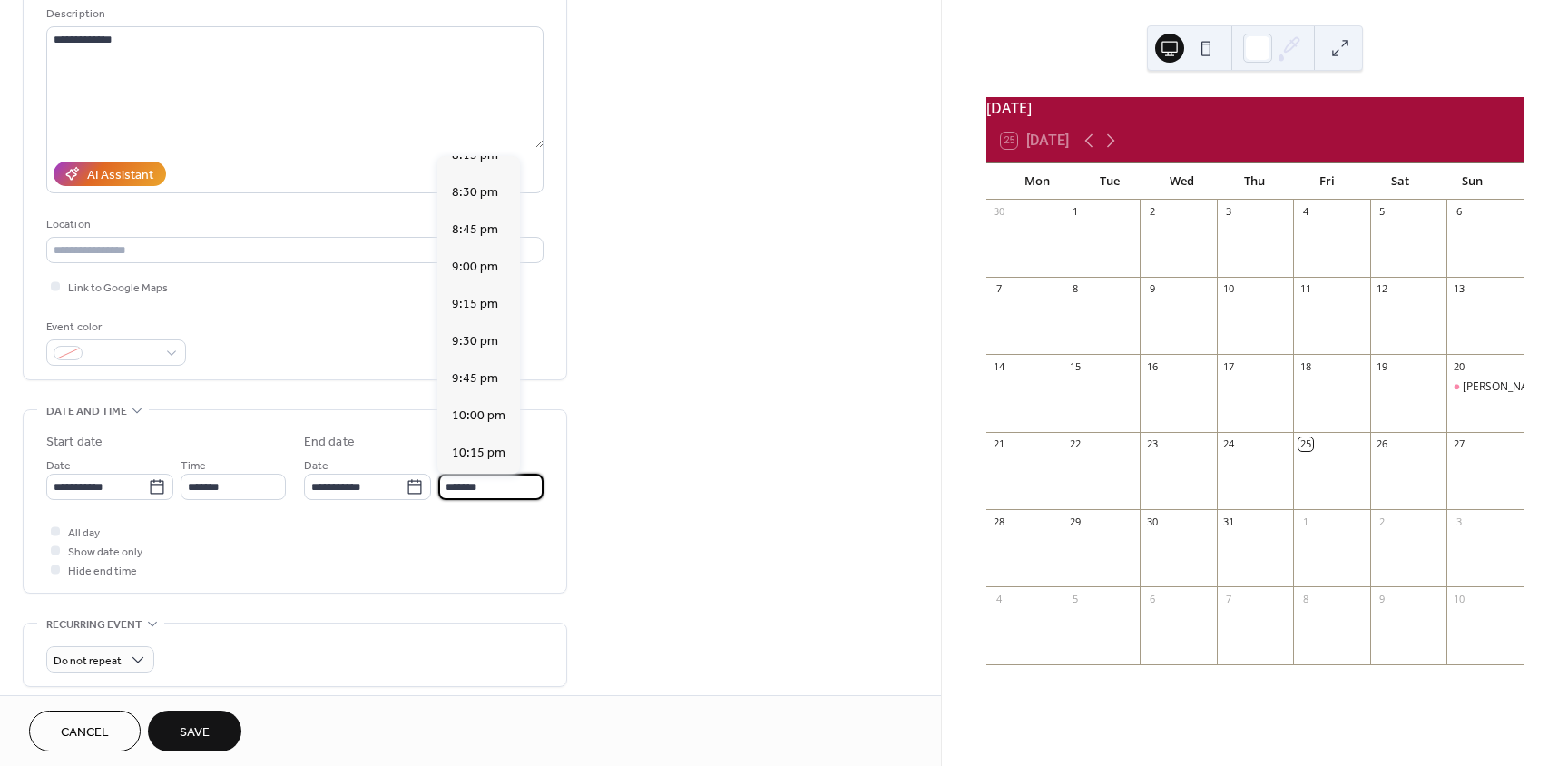 scroll, scrollTop: 363, scrollLeft: 0, axis: vertical 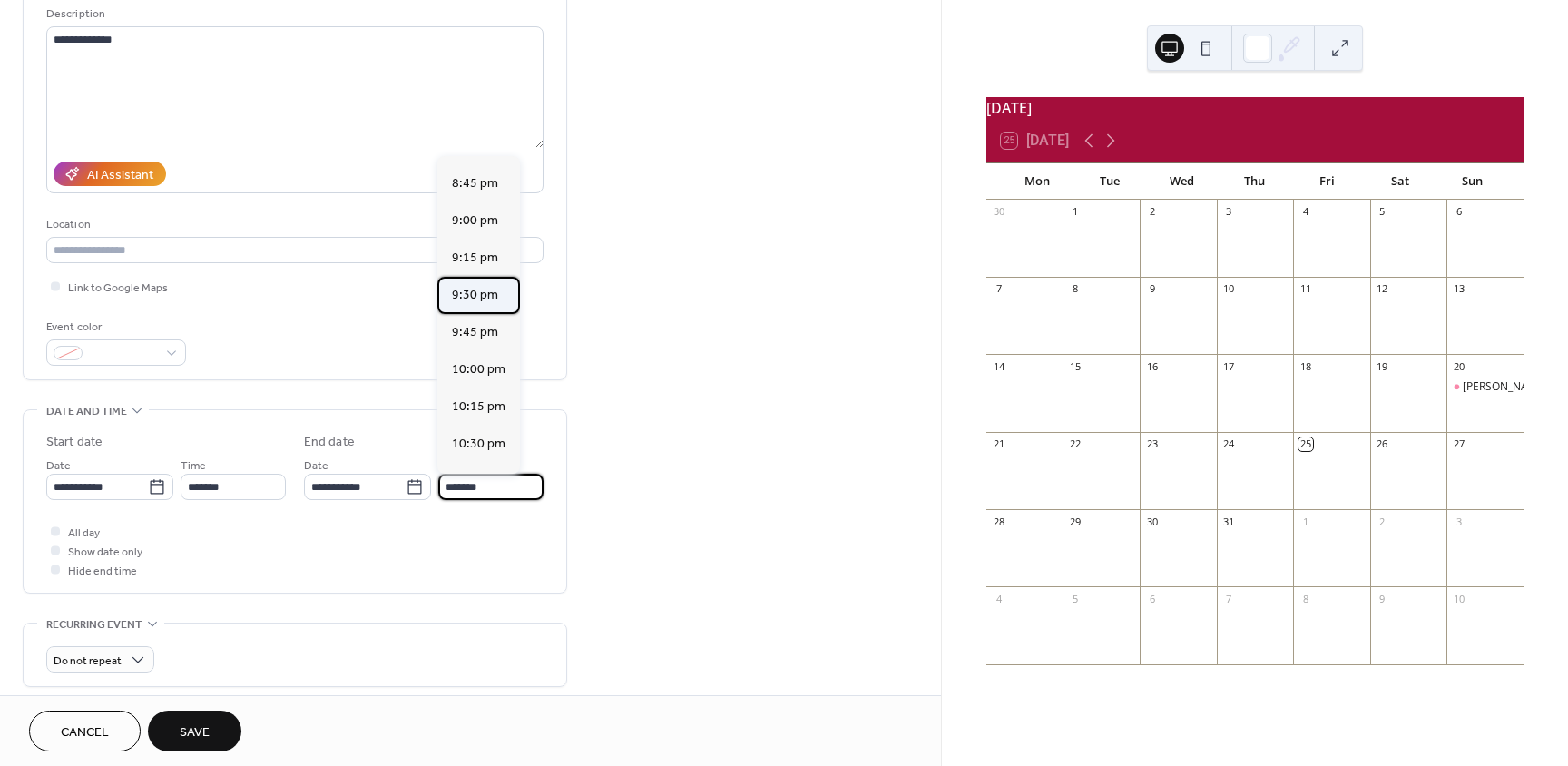 click on "9:30 pm" at bounding box center (475, 295) 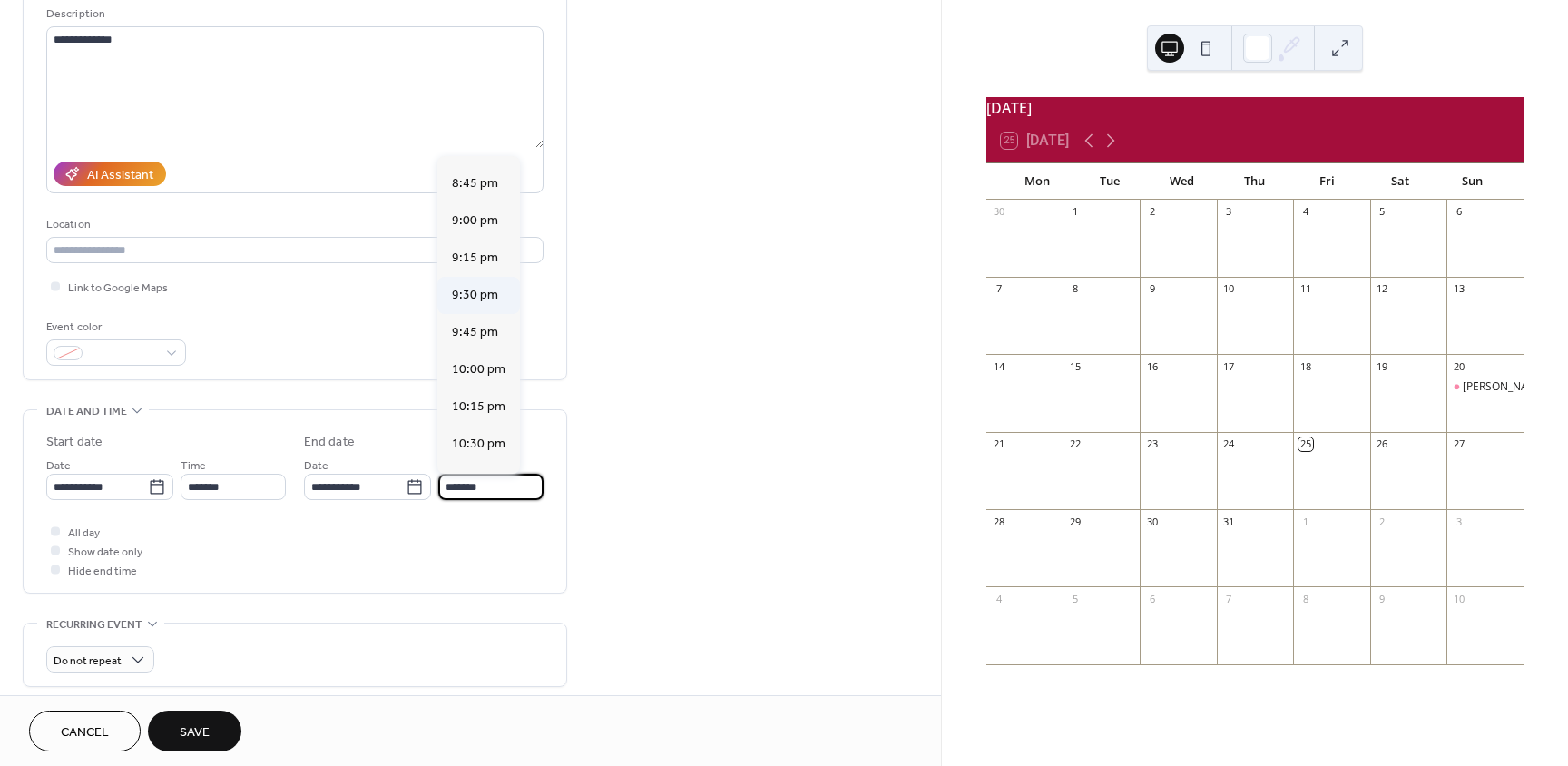 type on "*******" 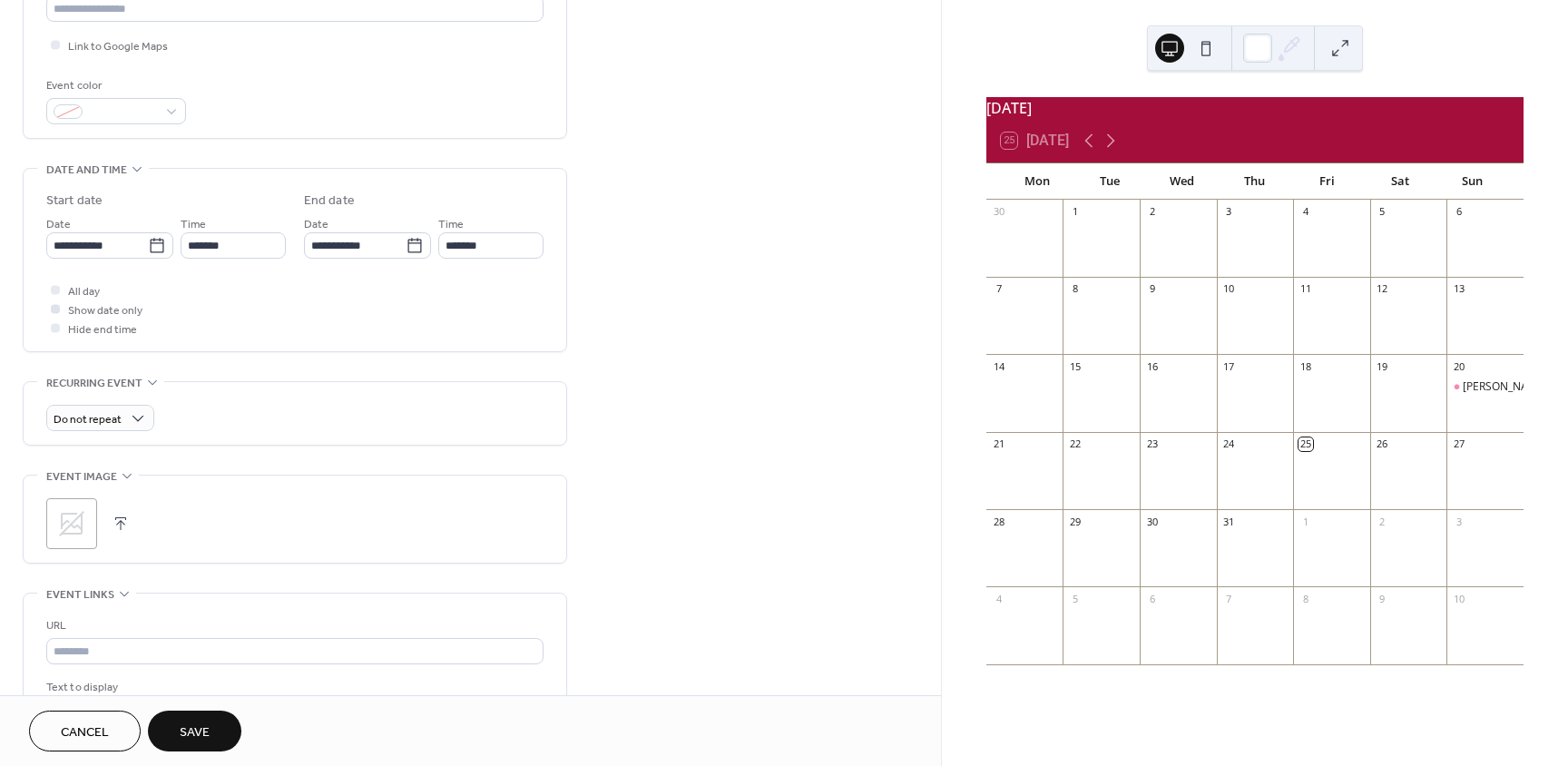 scroll, scrollTop: 454, scrollLeft: 0, axis: vertical 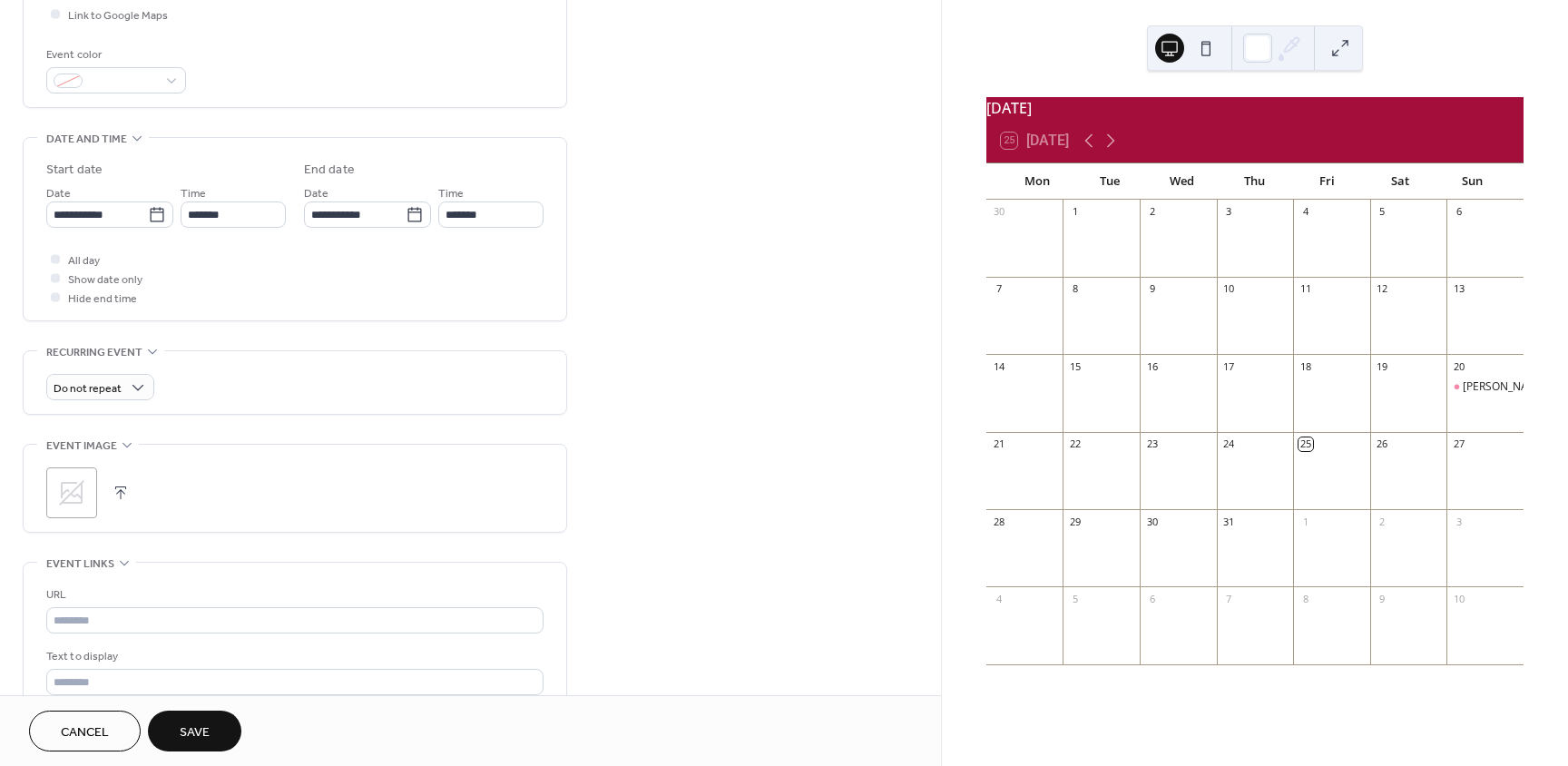 click 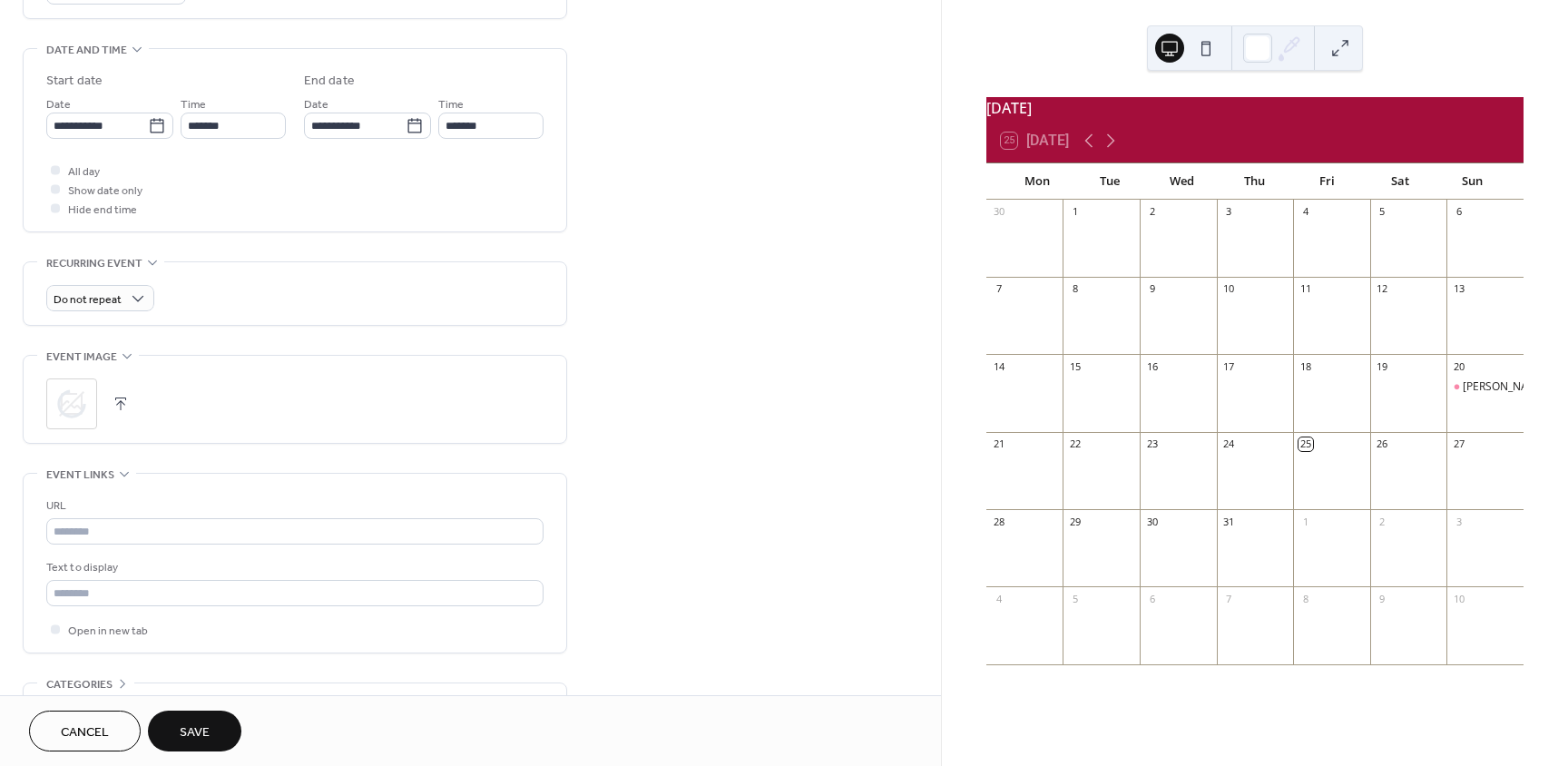 scroll, scrollTop: 545, scrollLeft: 0, axis: vertical 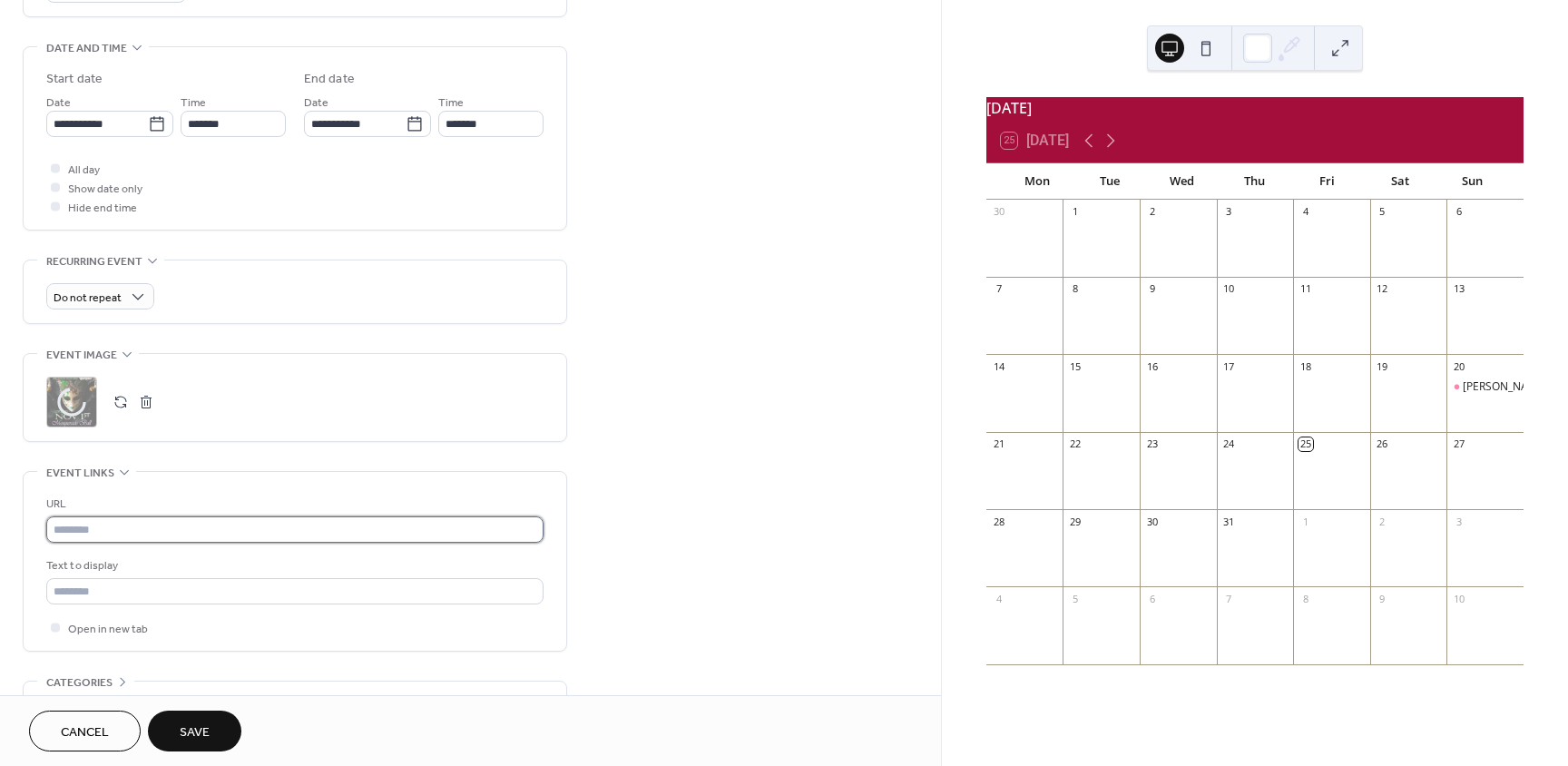 click at bounding box center (295, 529) 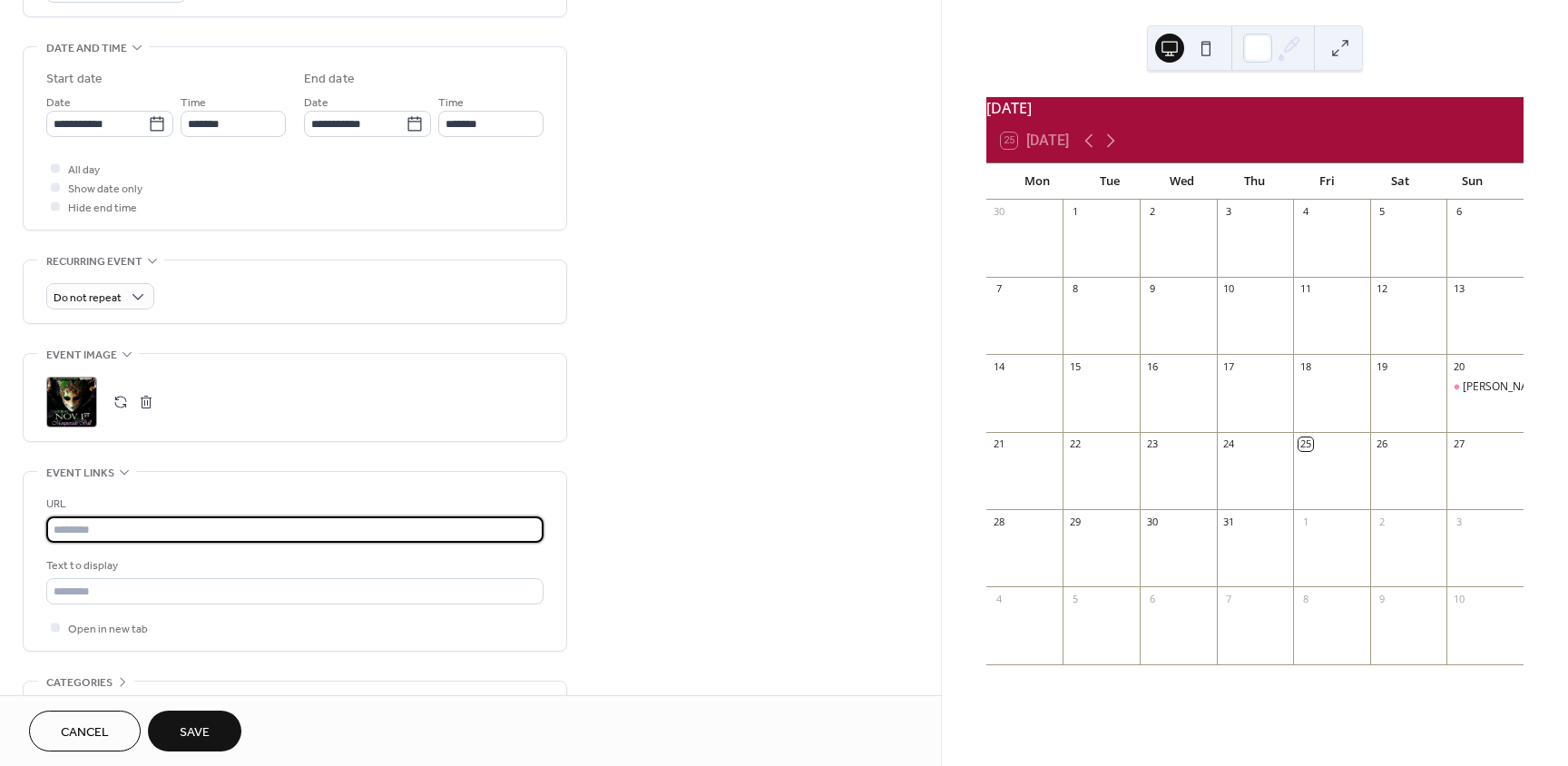 paste on "**********" 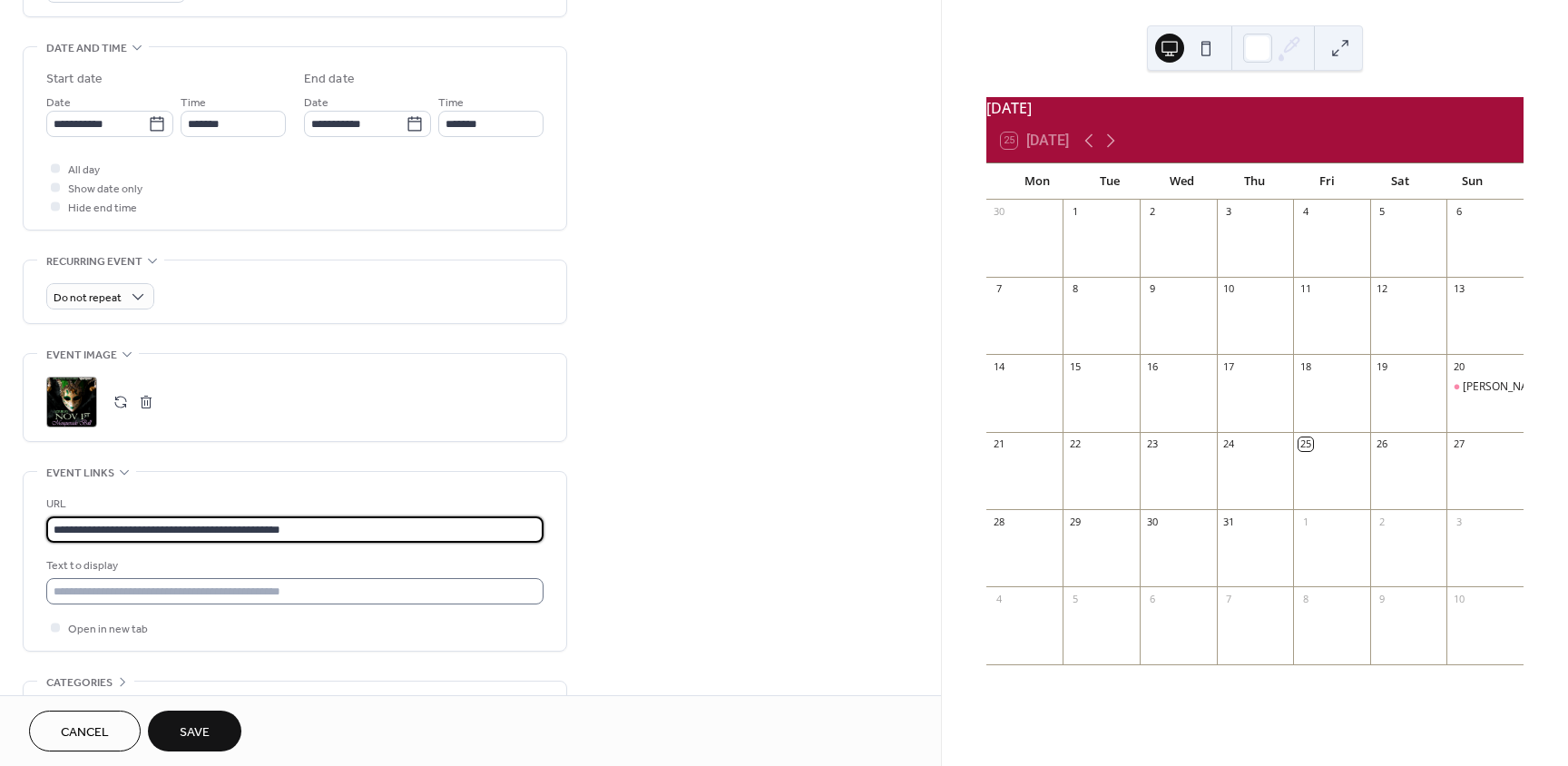type on "**********" 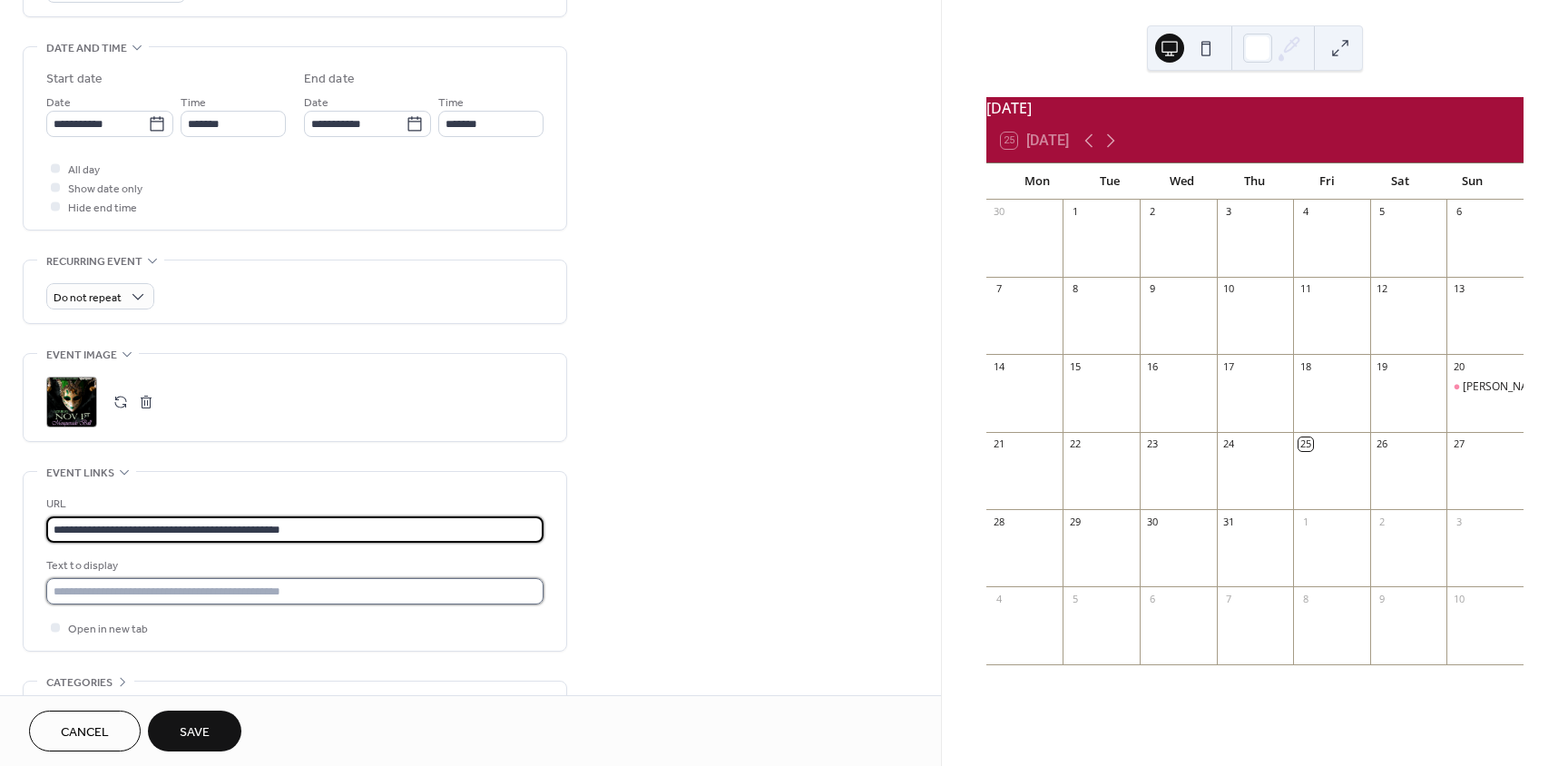 click at bounding box center (295, 591) 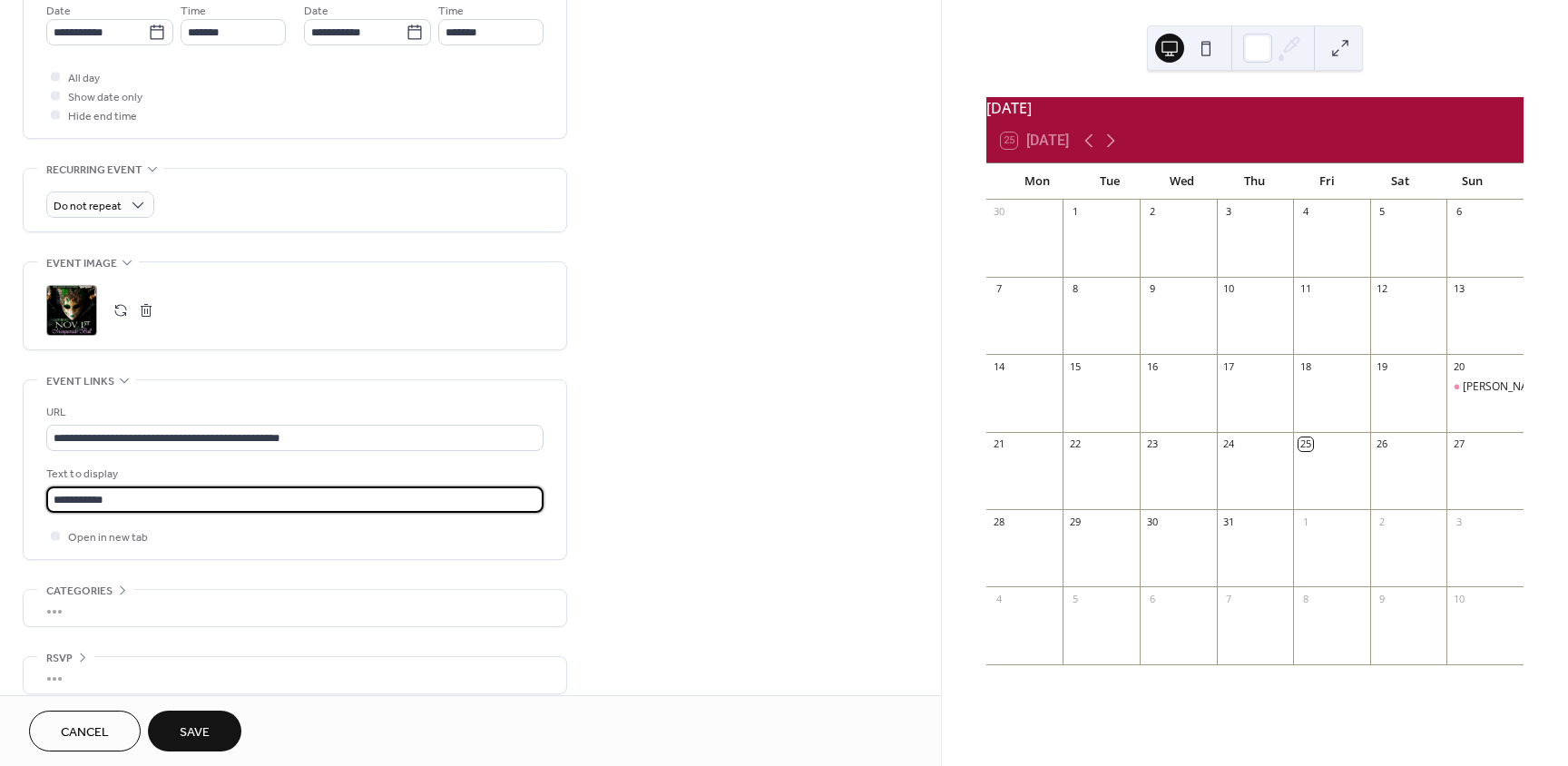 scroll, scrollTop: 653, scrollLeft: 0, axis: vertical 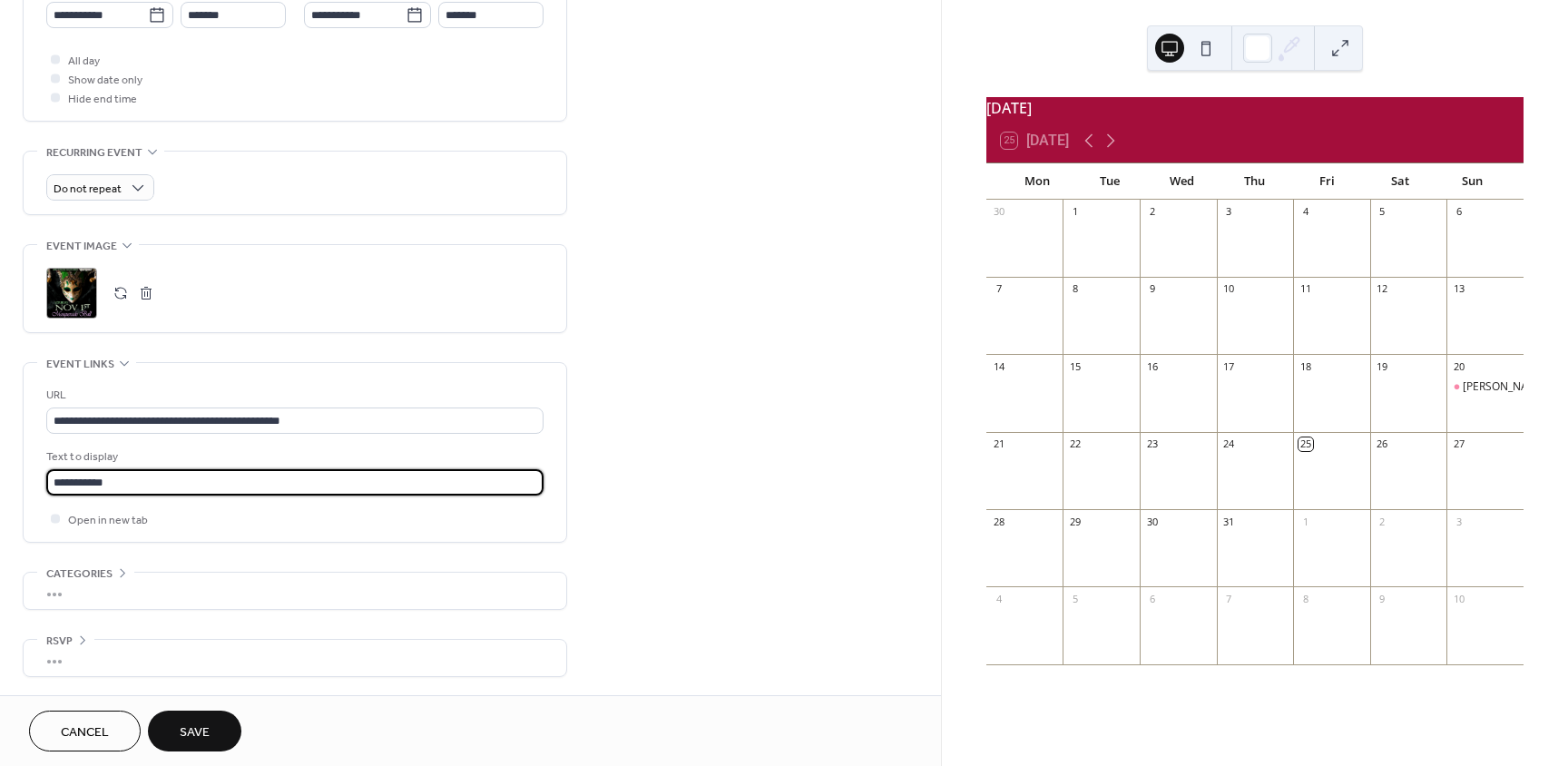 type on "**********" 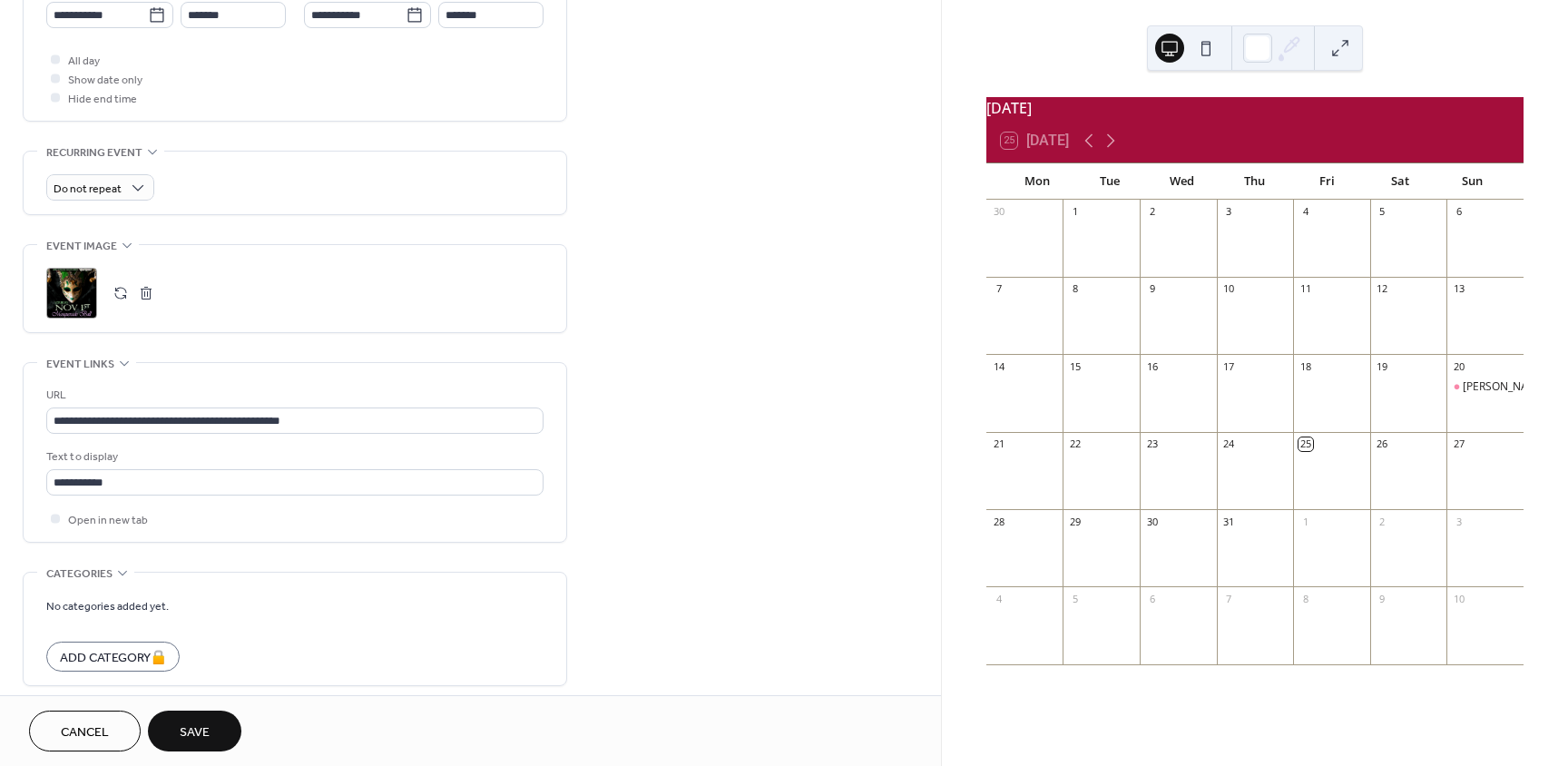 scroll, scrollTop: 653, scrollLeft: 0, axis: vertical 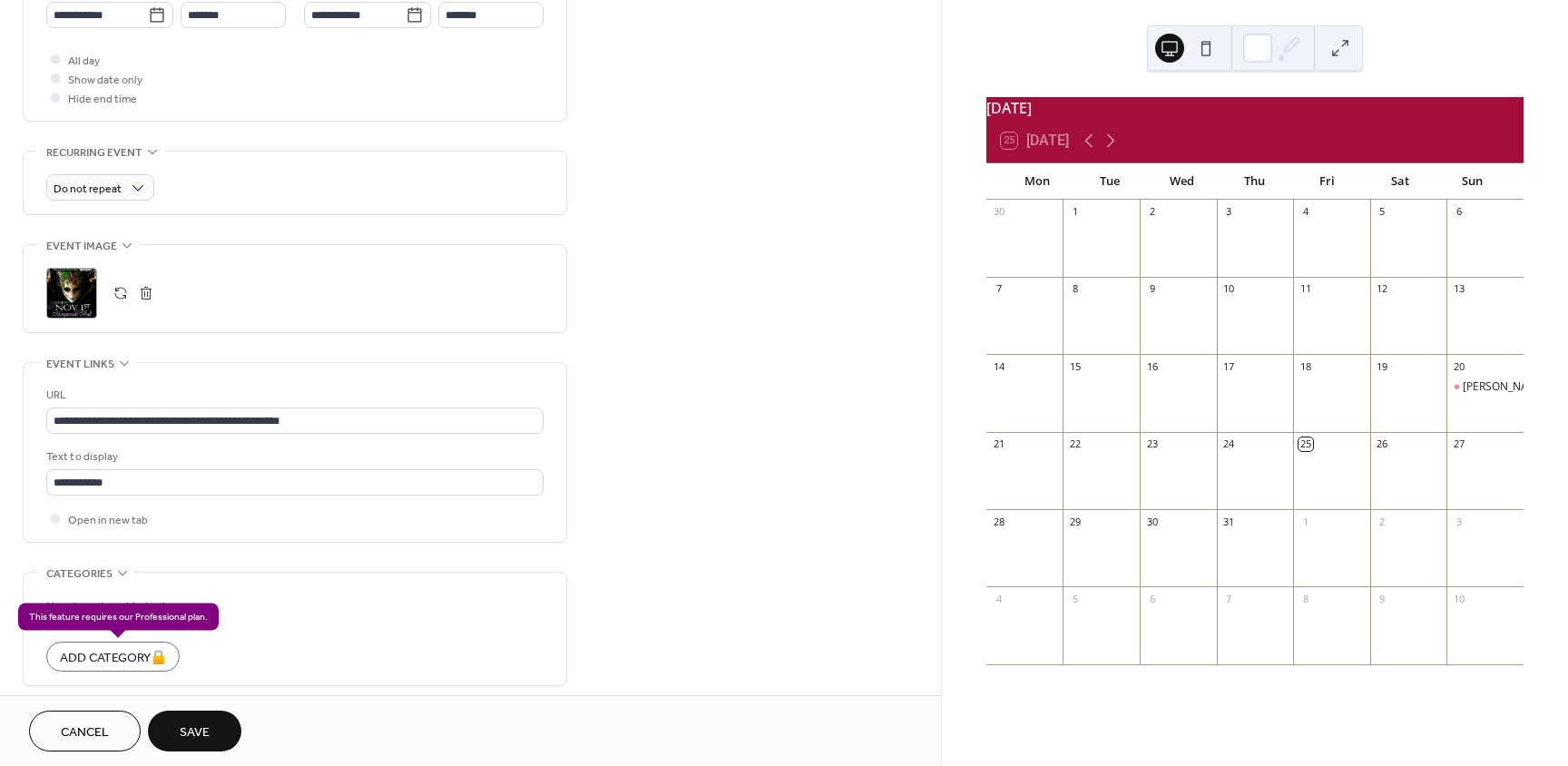 click on "Add Category  🔒" at bounding box center (113, 656) 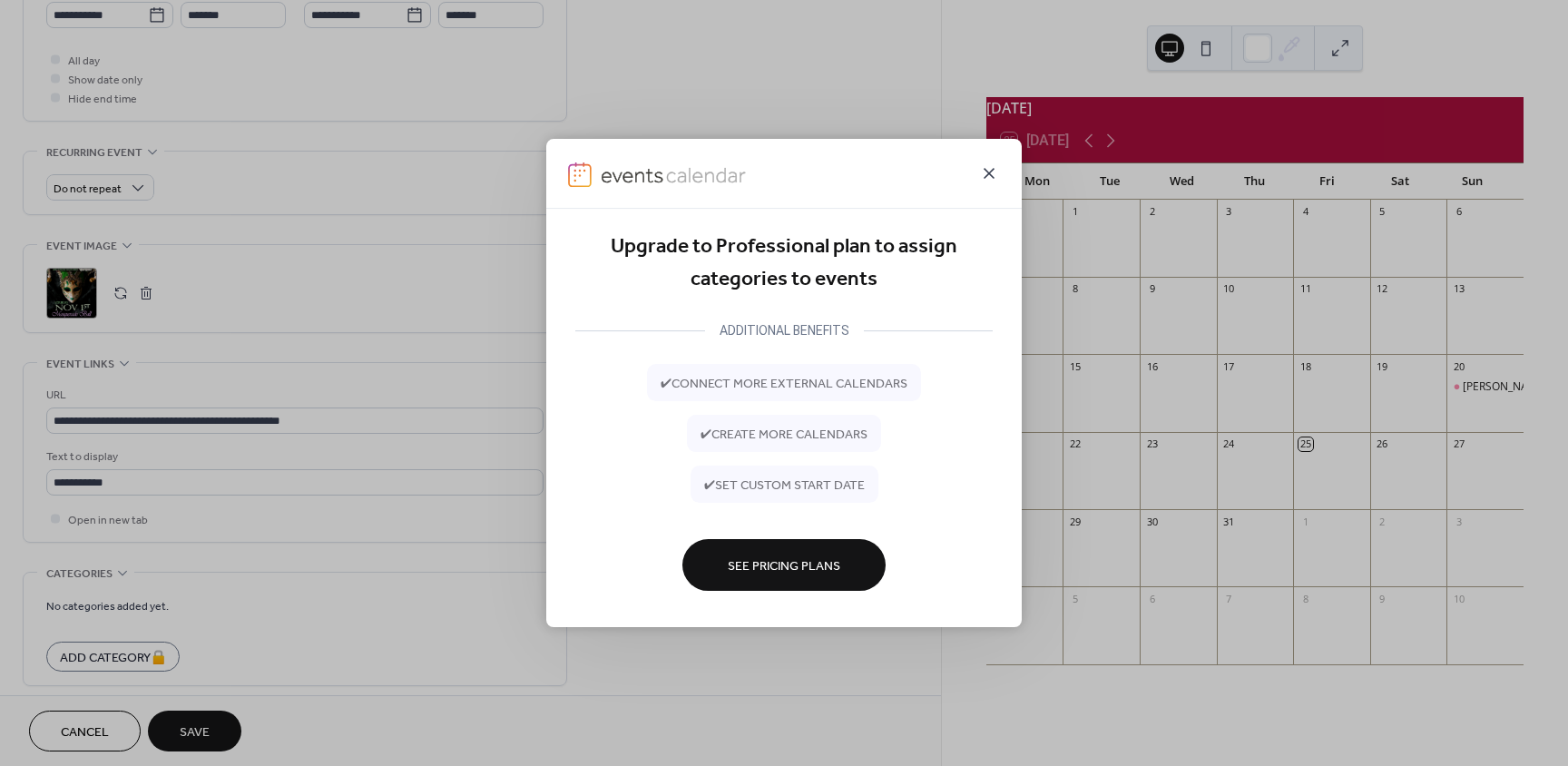 click 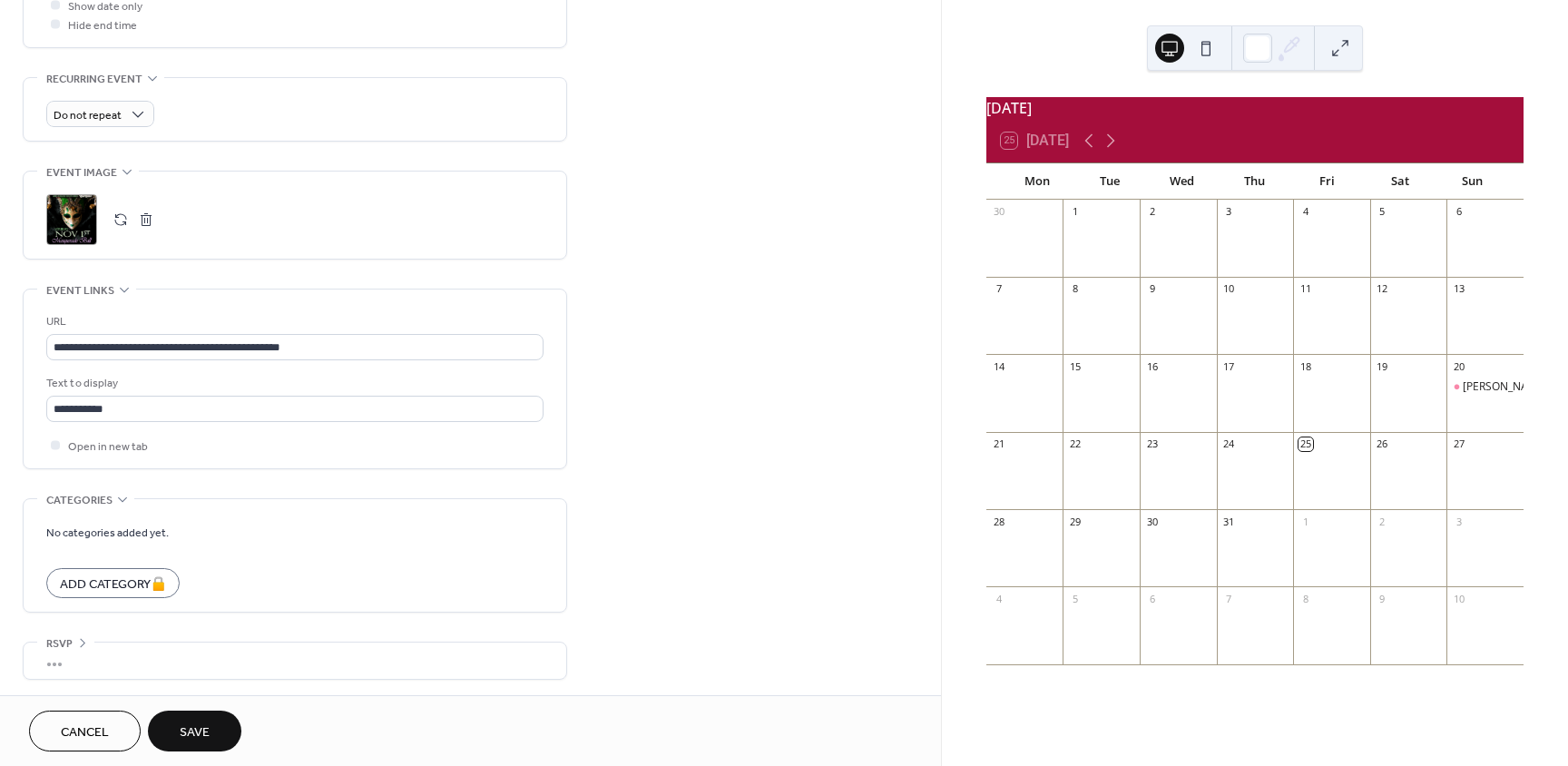 scroll, scrollTop: 730, scrollLeft: 0, axis: vertical 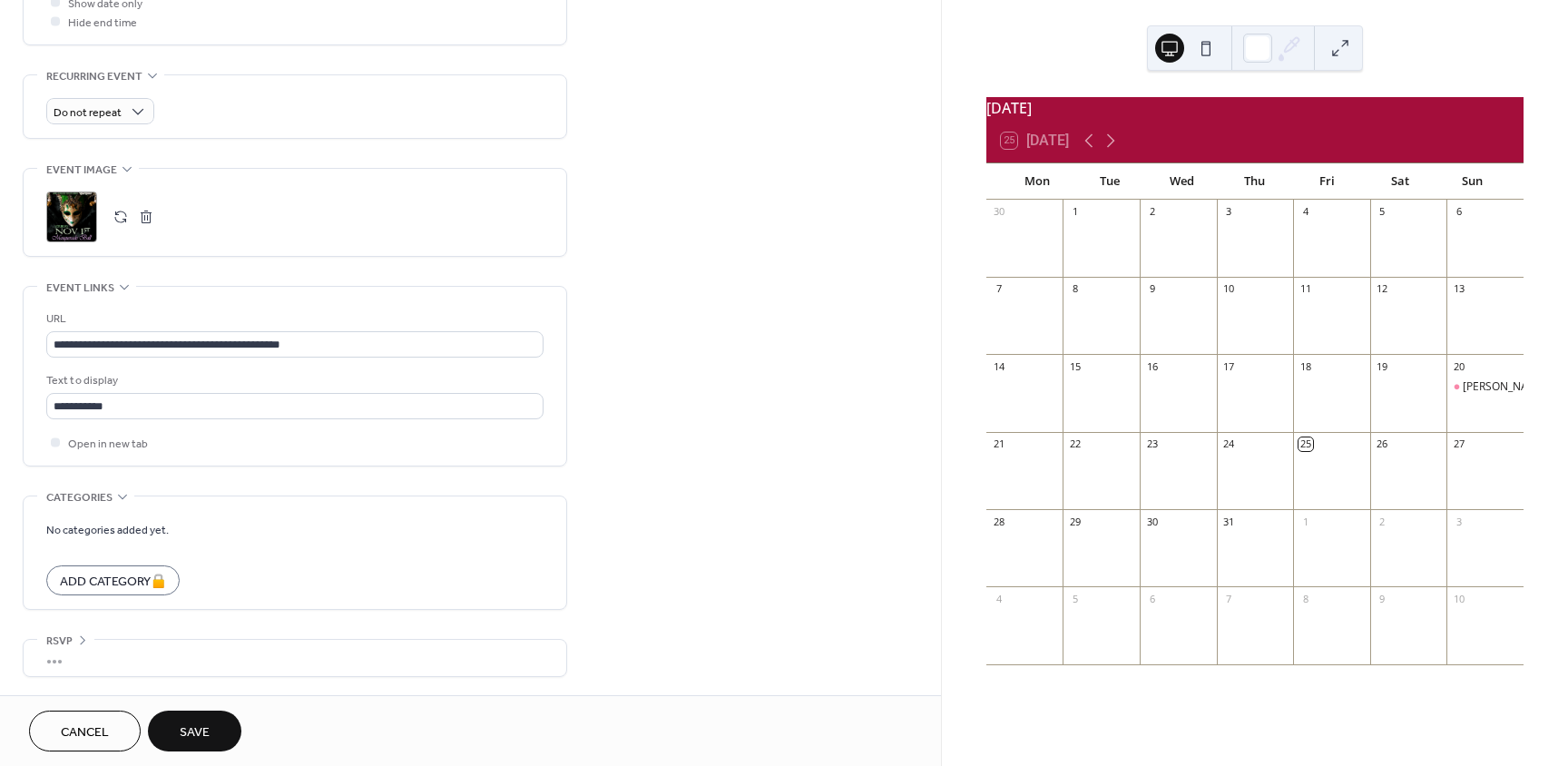 click on "Save" at bounding box center [194, 732] 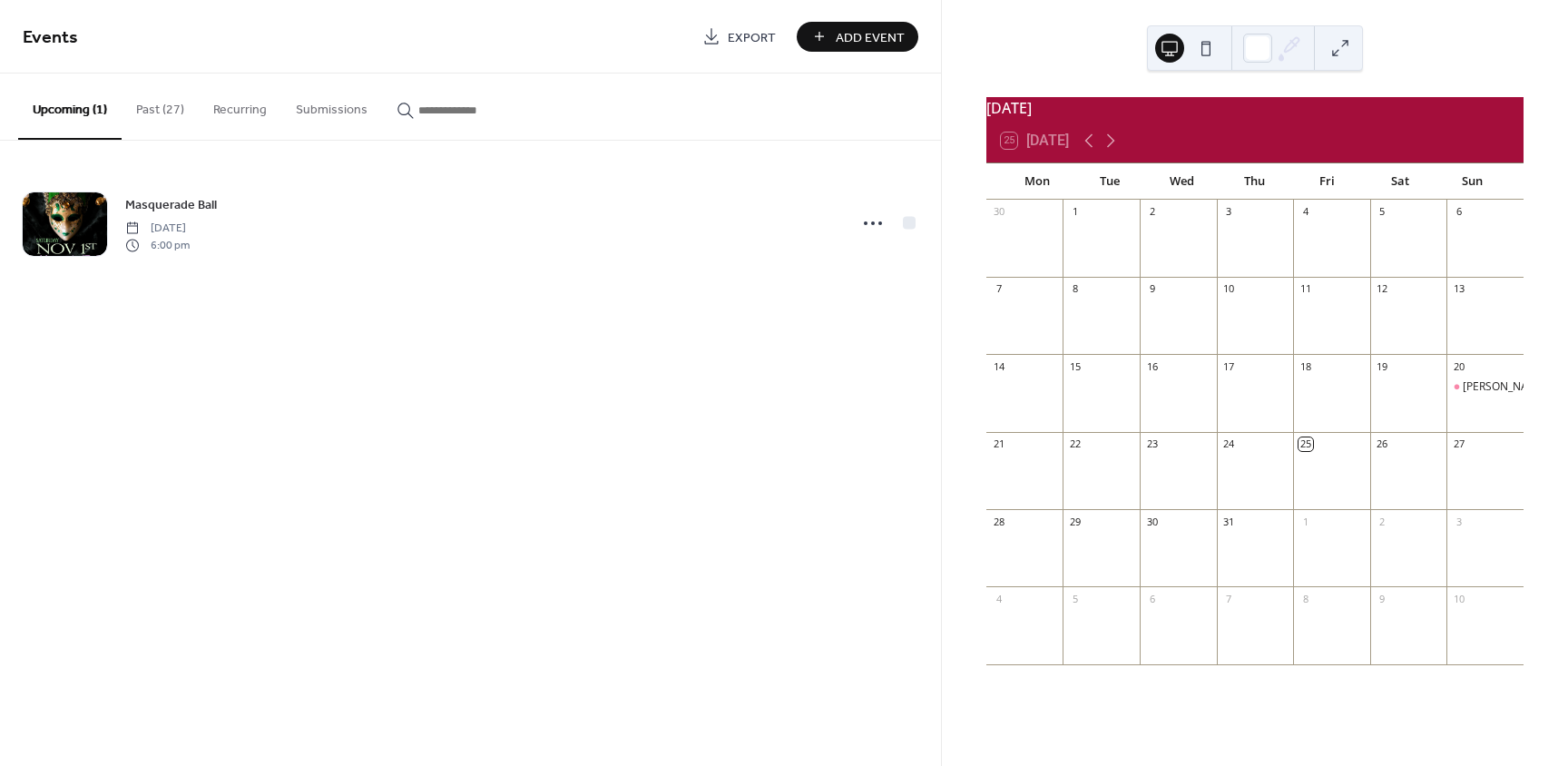 click on "Add Event" at bounding box center [870, 37] 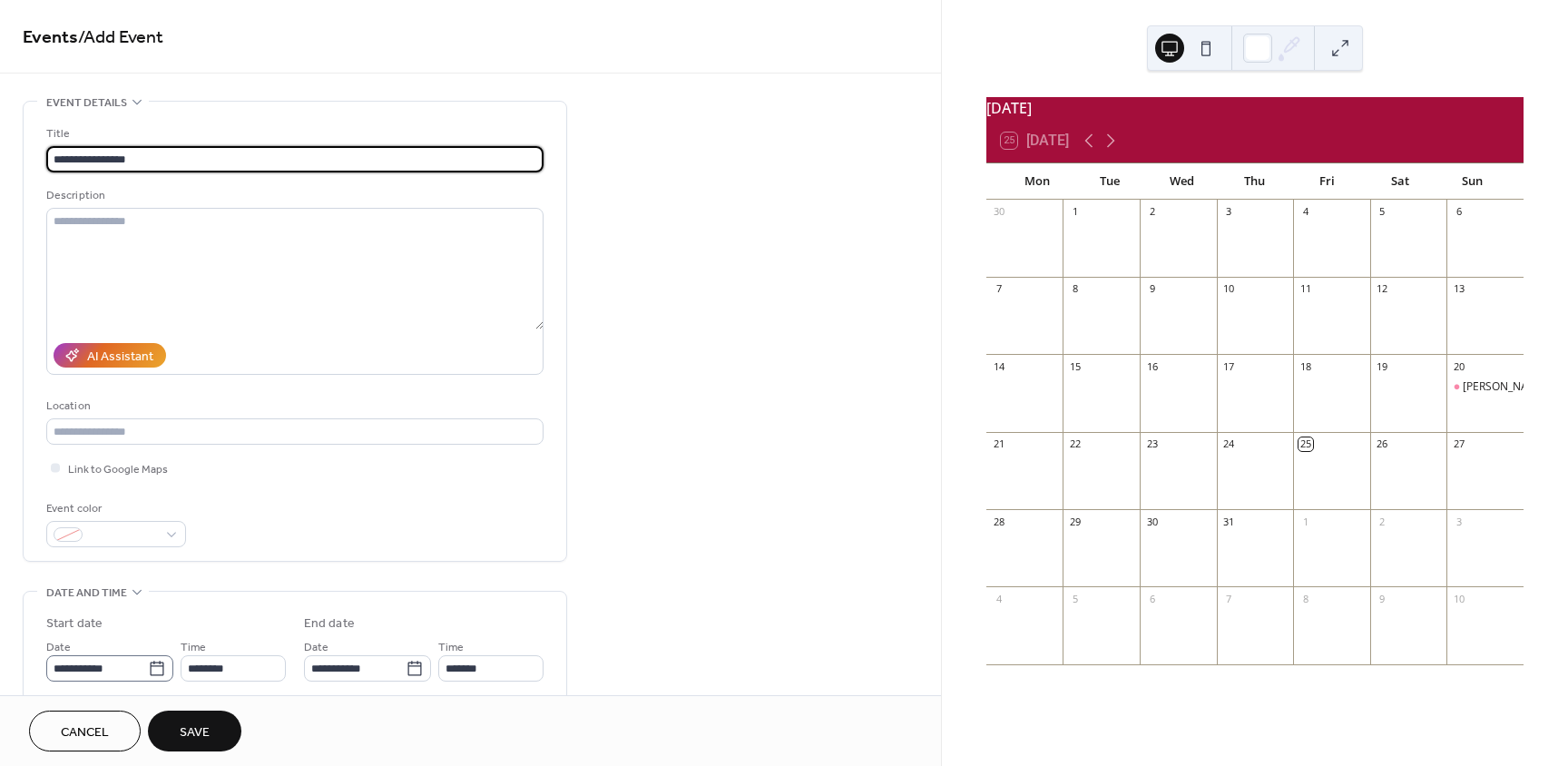 type on "**********" 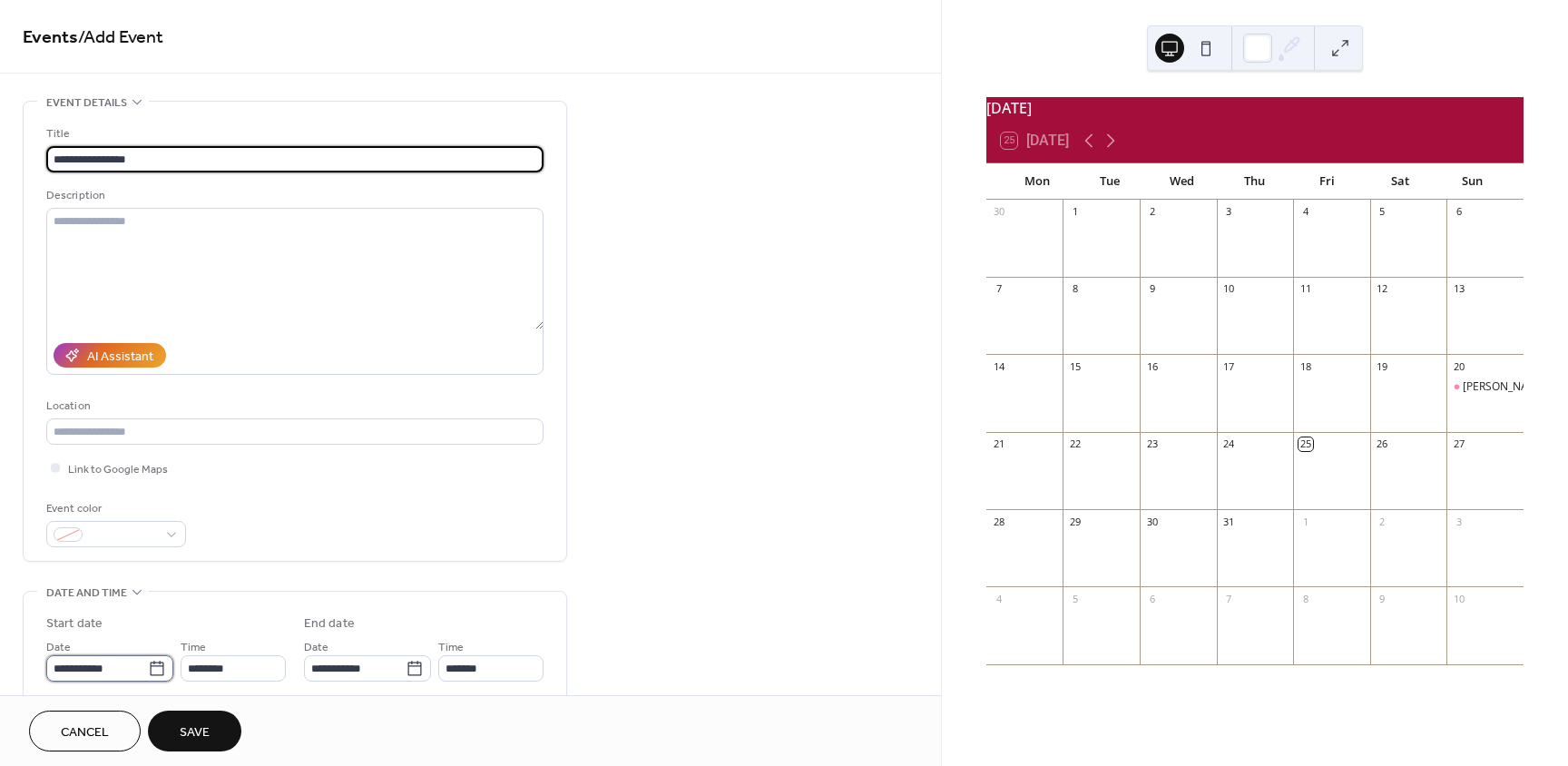 click on "**********" at bounding box center [97, 668] 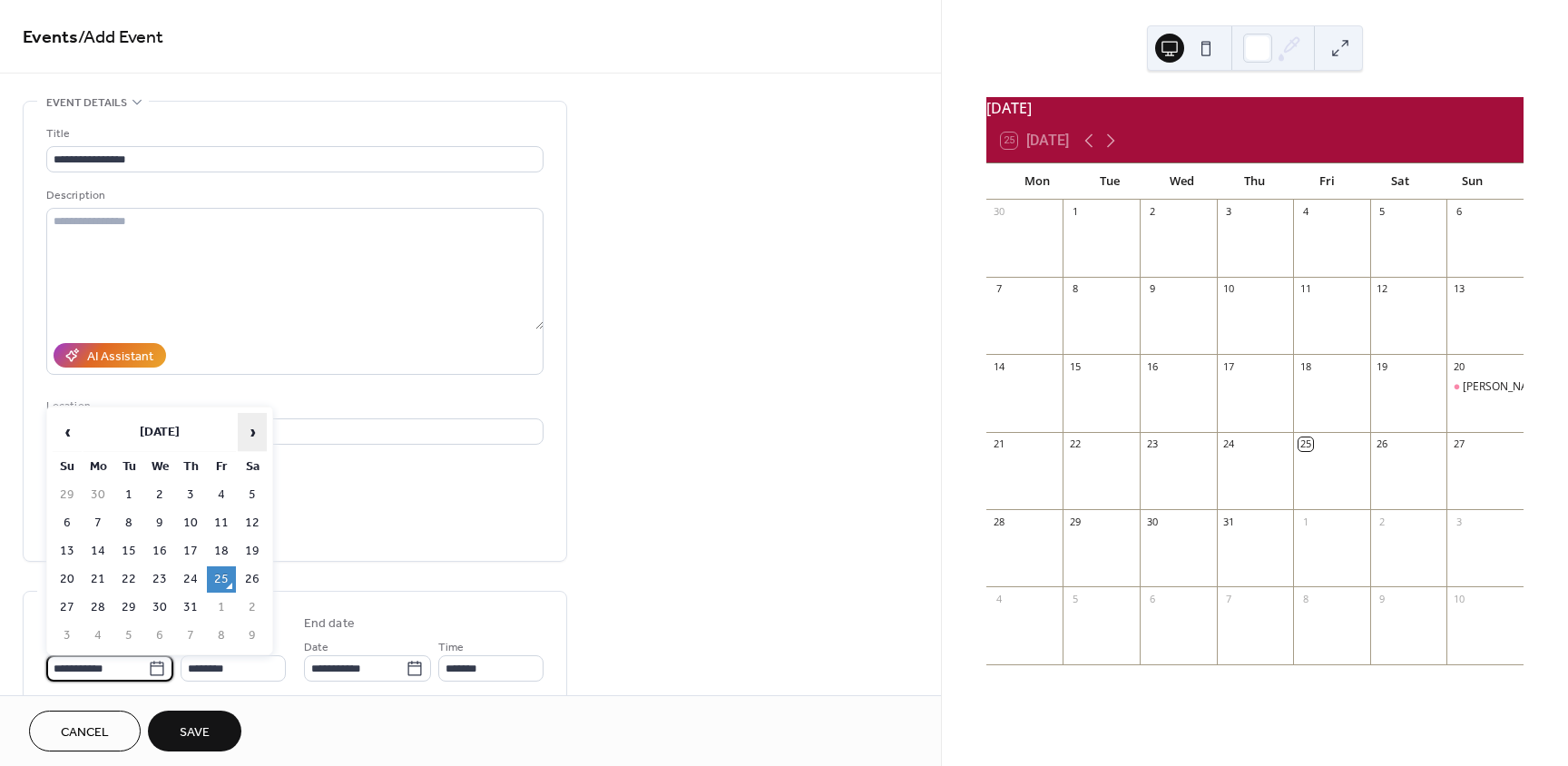 click on "›" at bounding box center [252, 432] 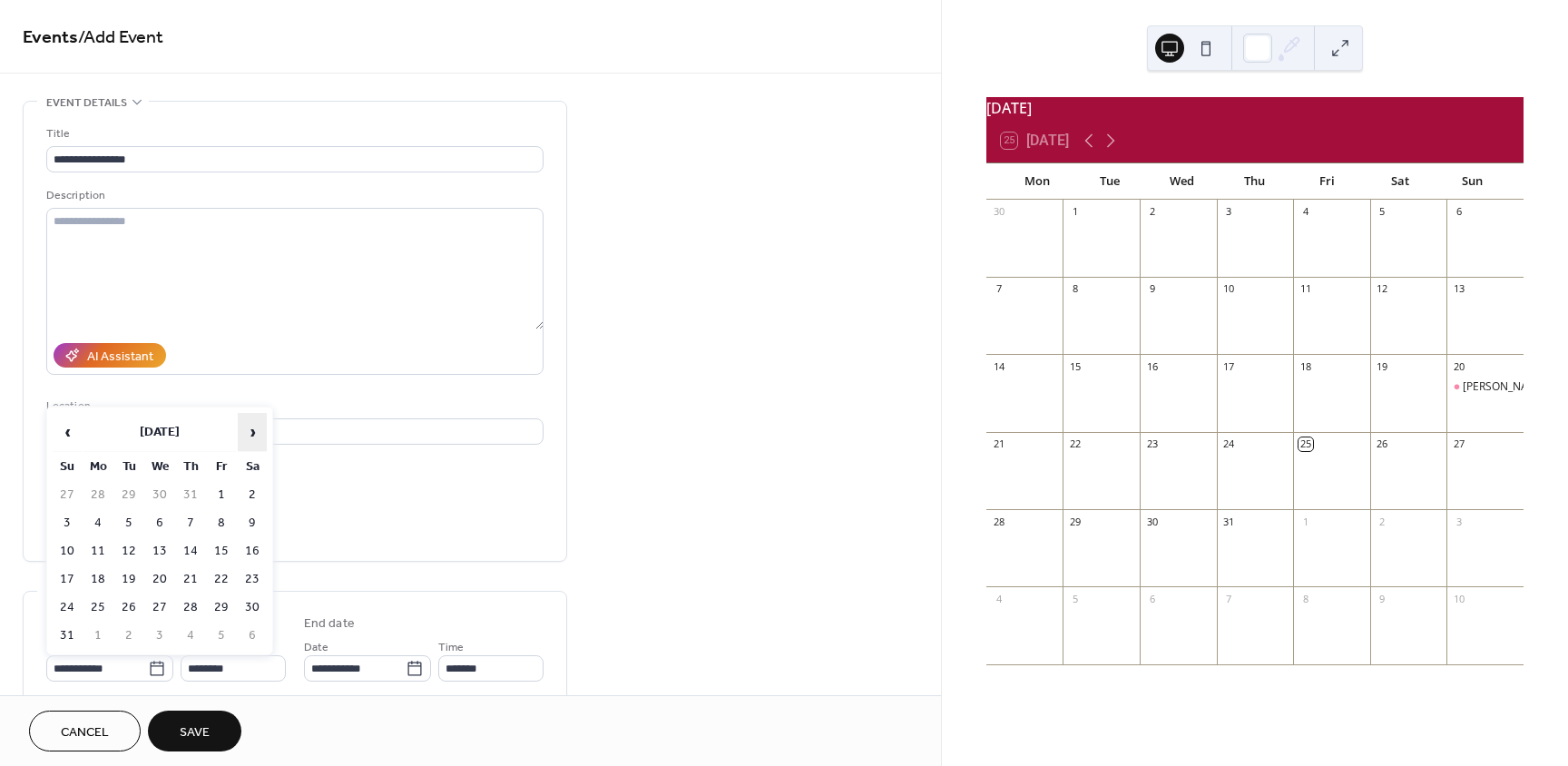 click on "›" at bounding box center [252, 432] 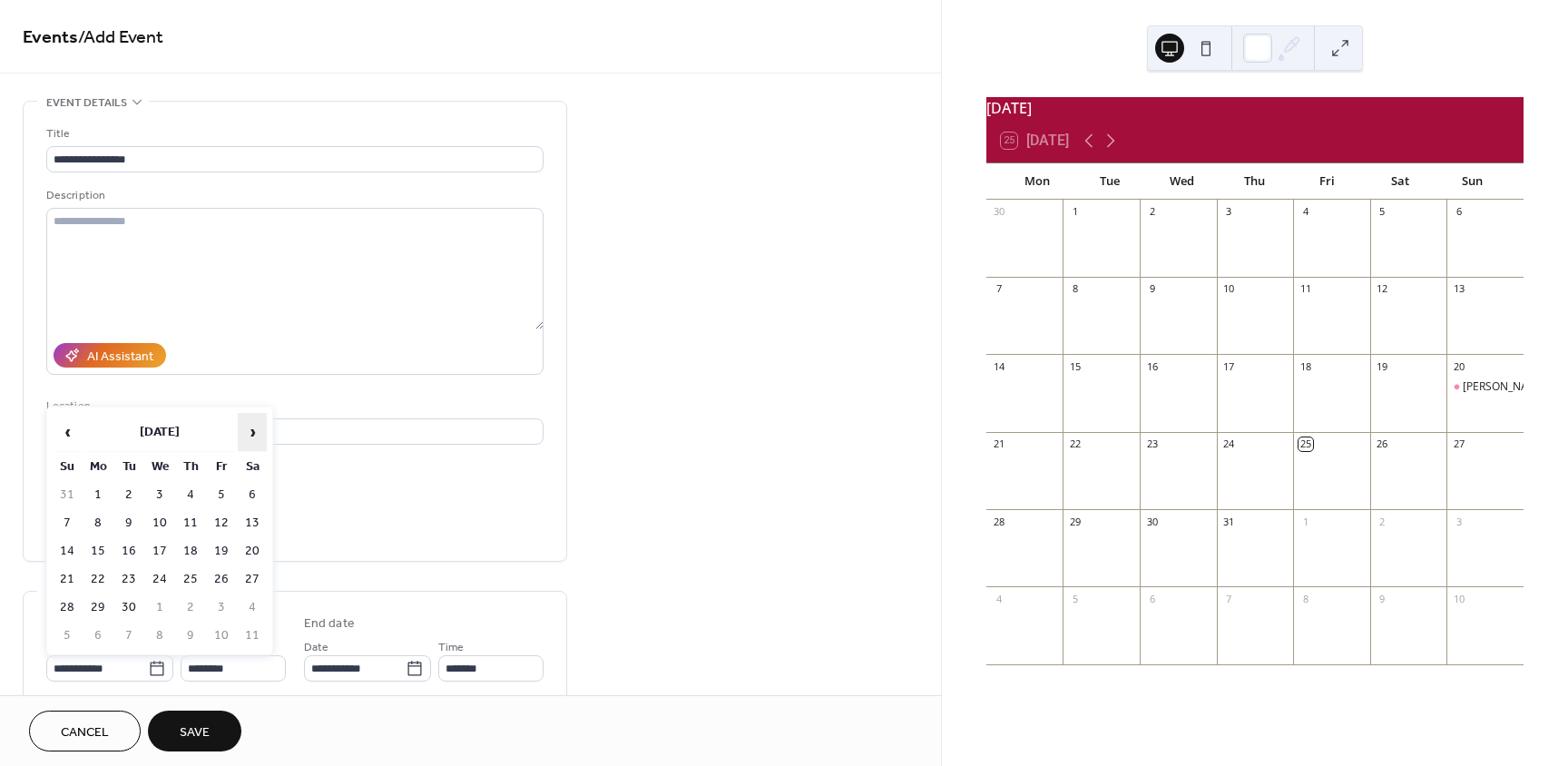click on "›" at bounding box center [252, 432] 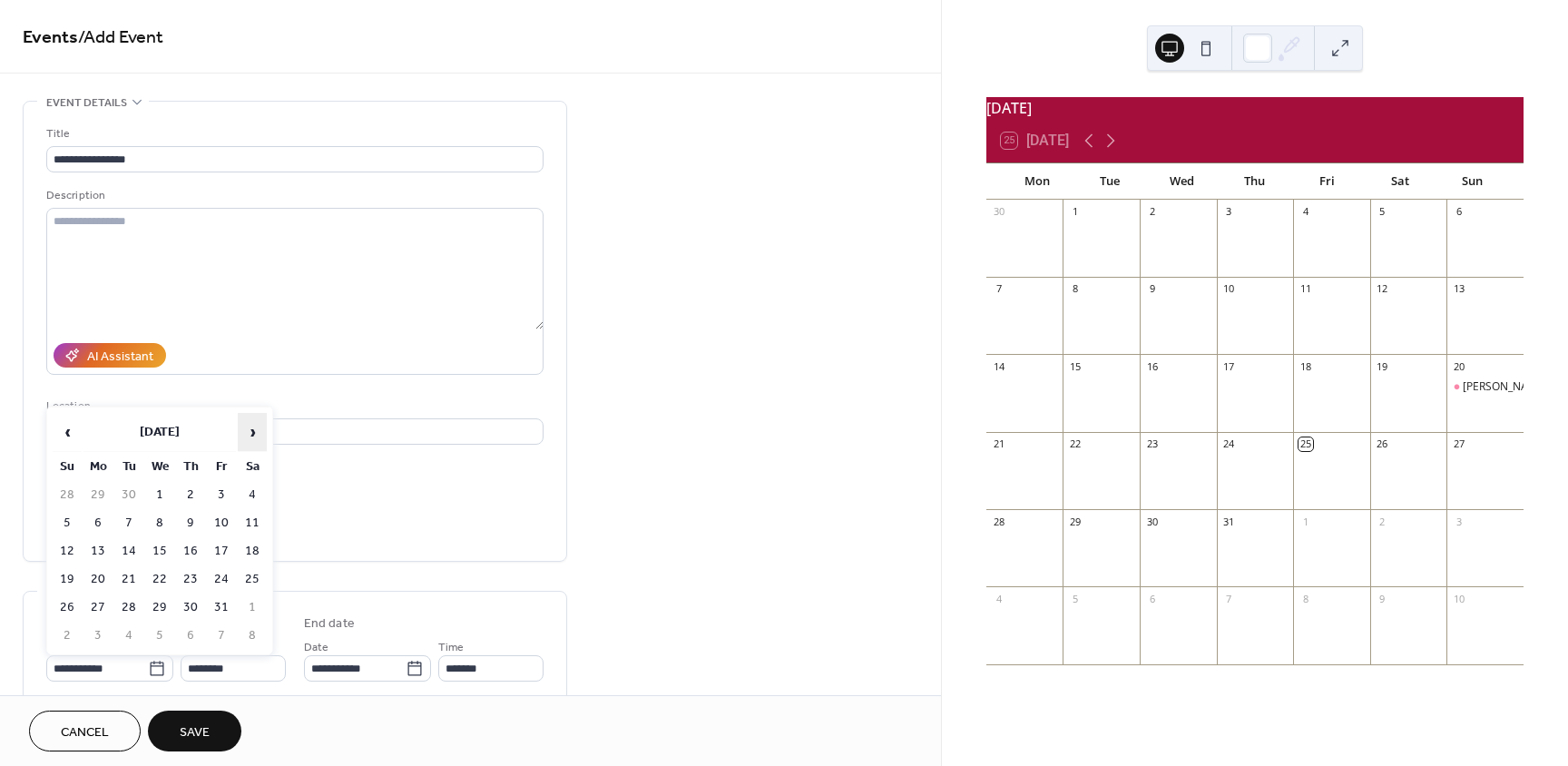 click on "›" at bounding box center (252, 432) 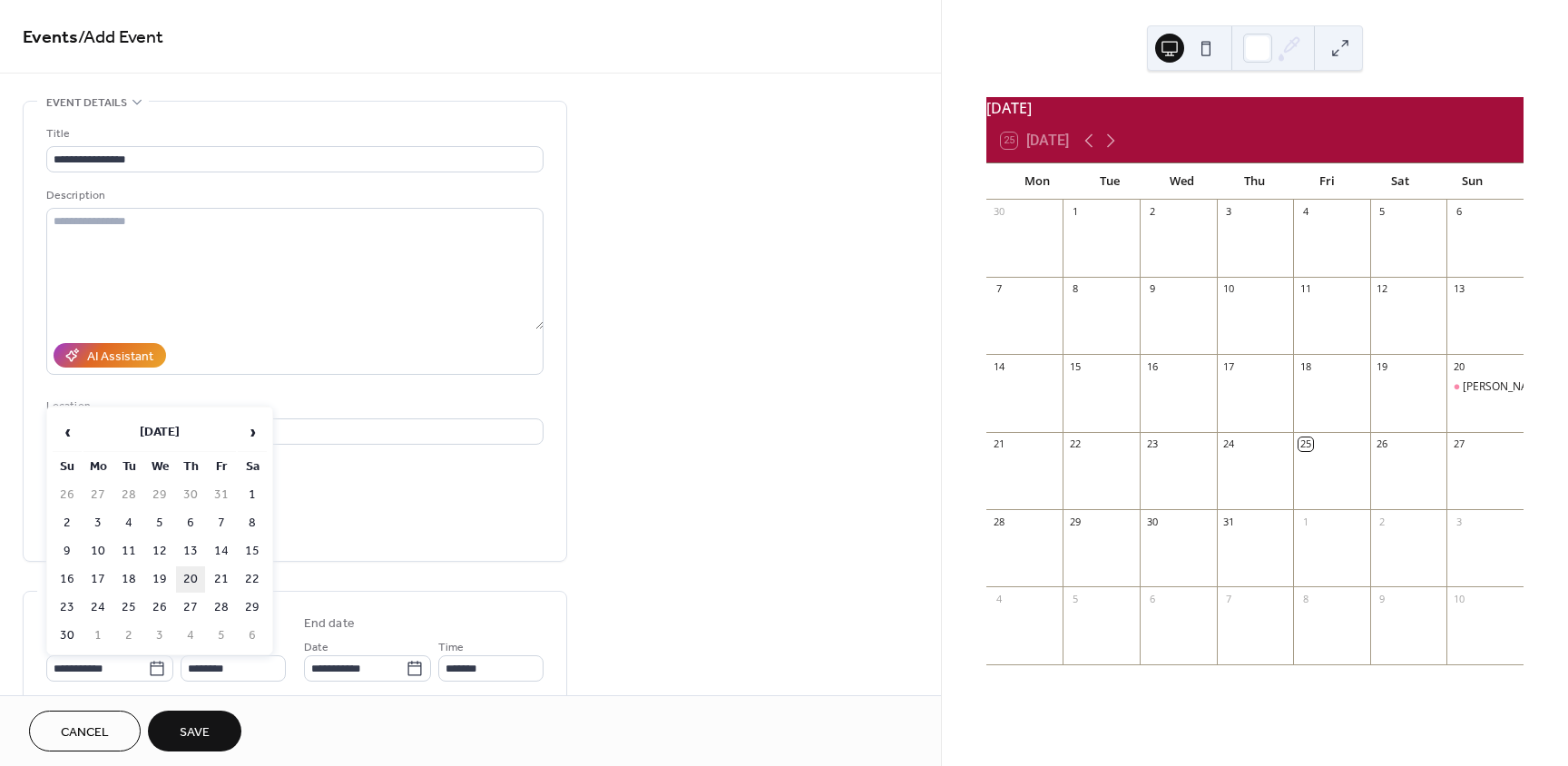 click on "20" at bounding box center [191, 579] 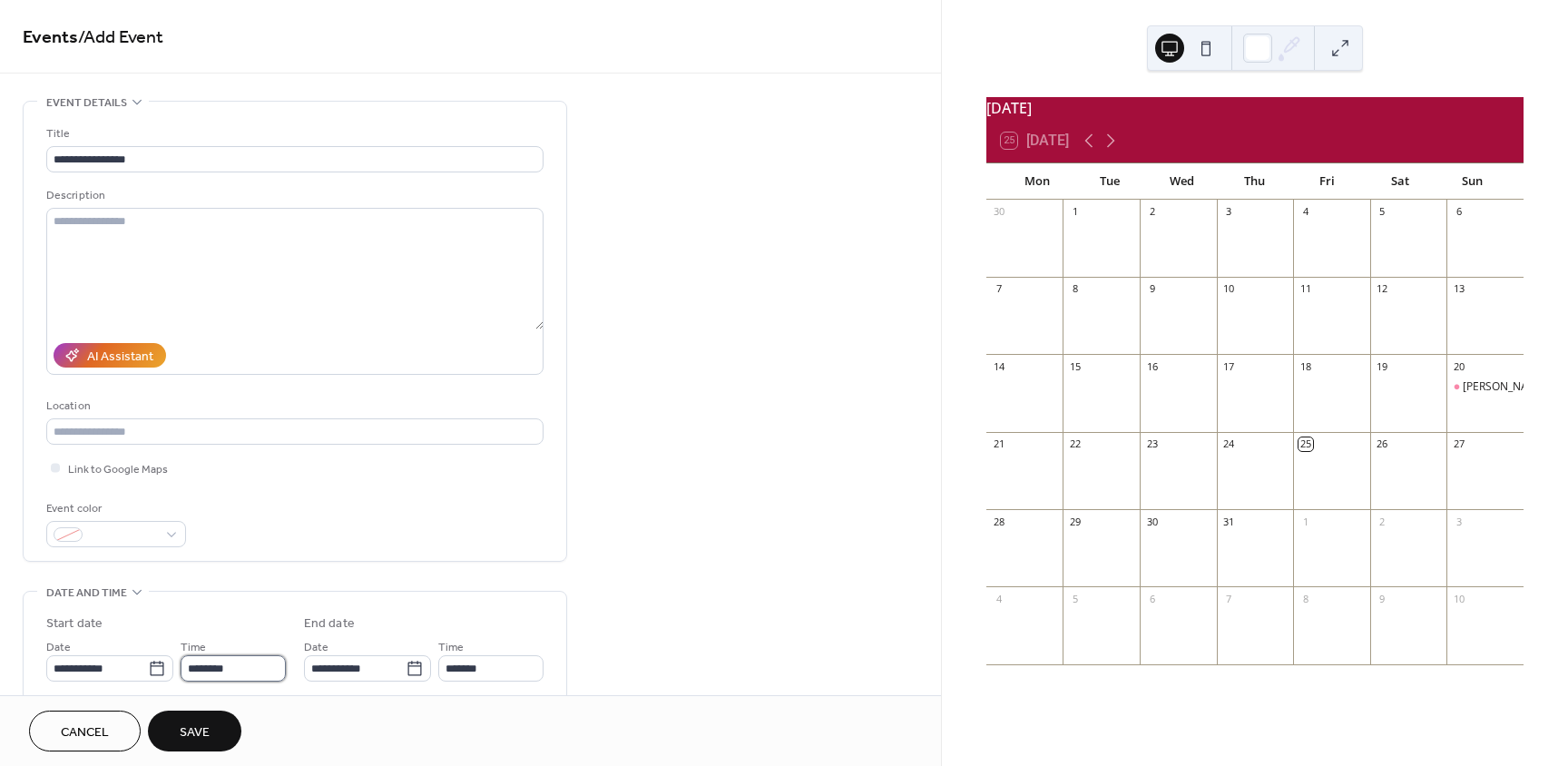 click on "********" at bounding box center [233, 668] 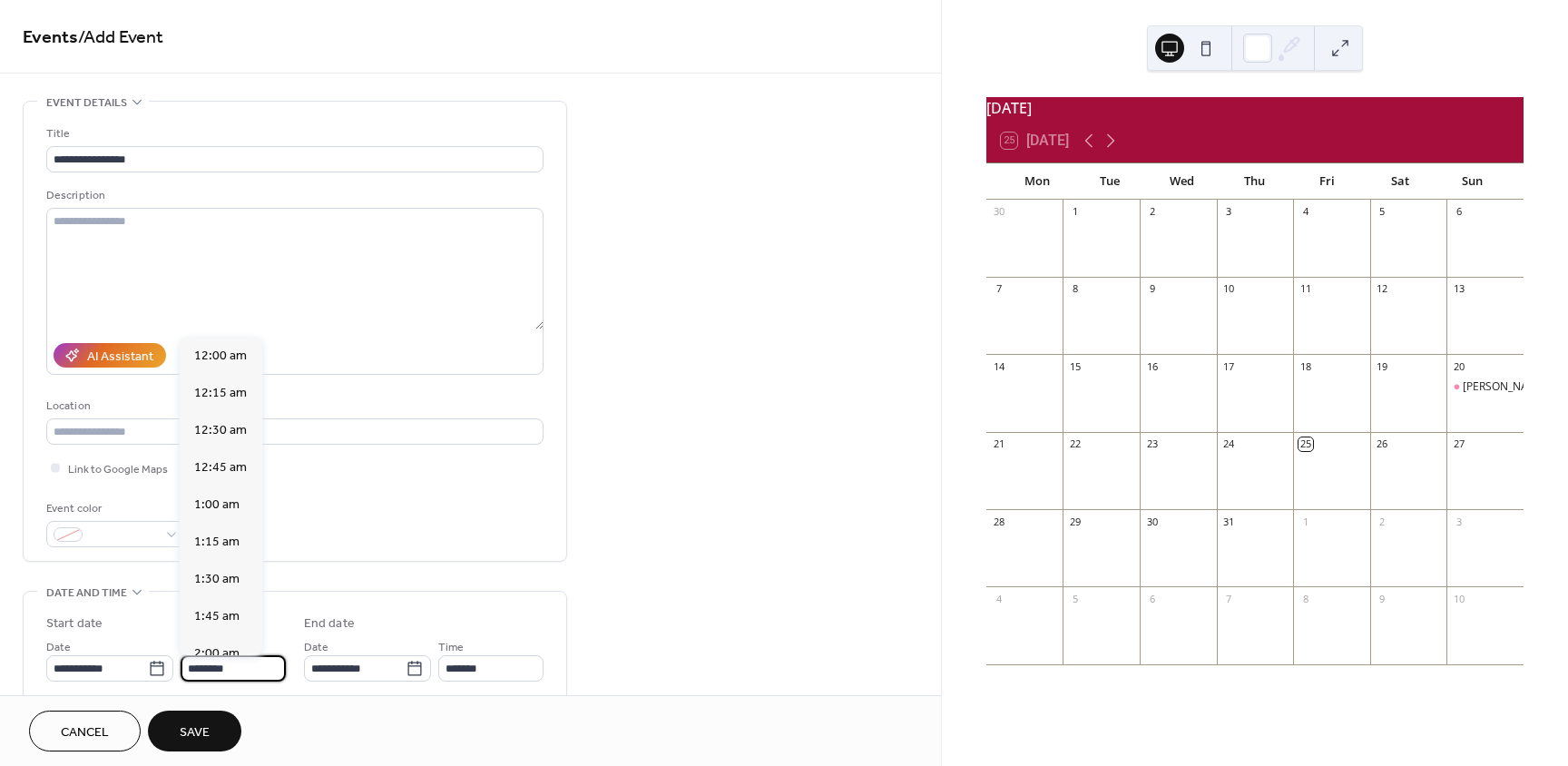 scroll, scrollTop: 1786, scrollLeft: 0, axis: vertical 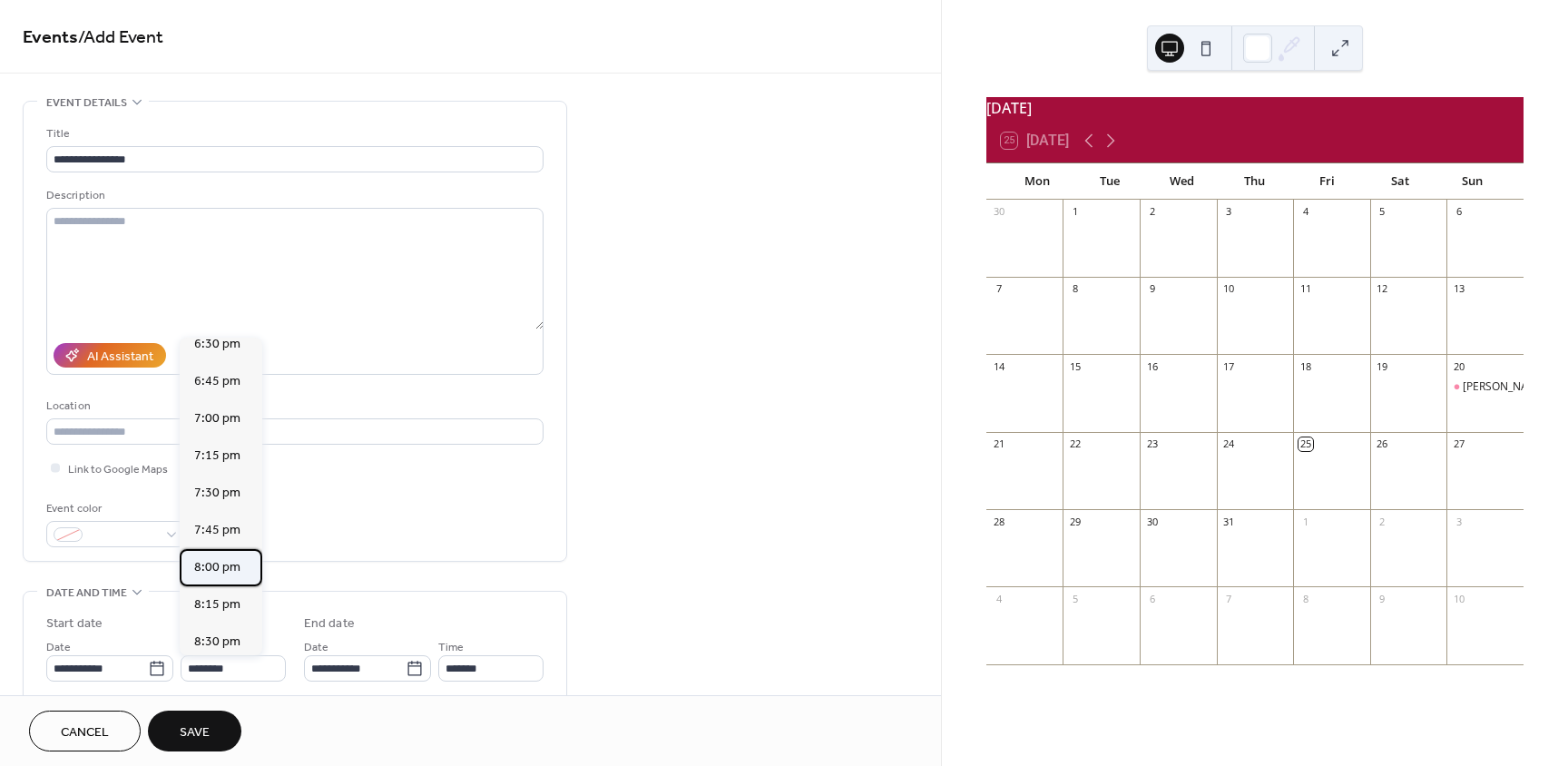 click on "8:00 pm" at bounding box center (217, 567) 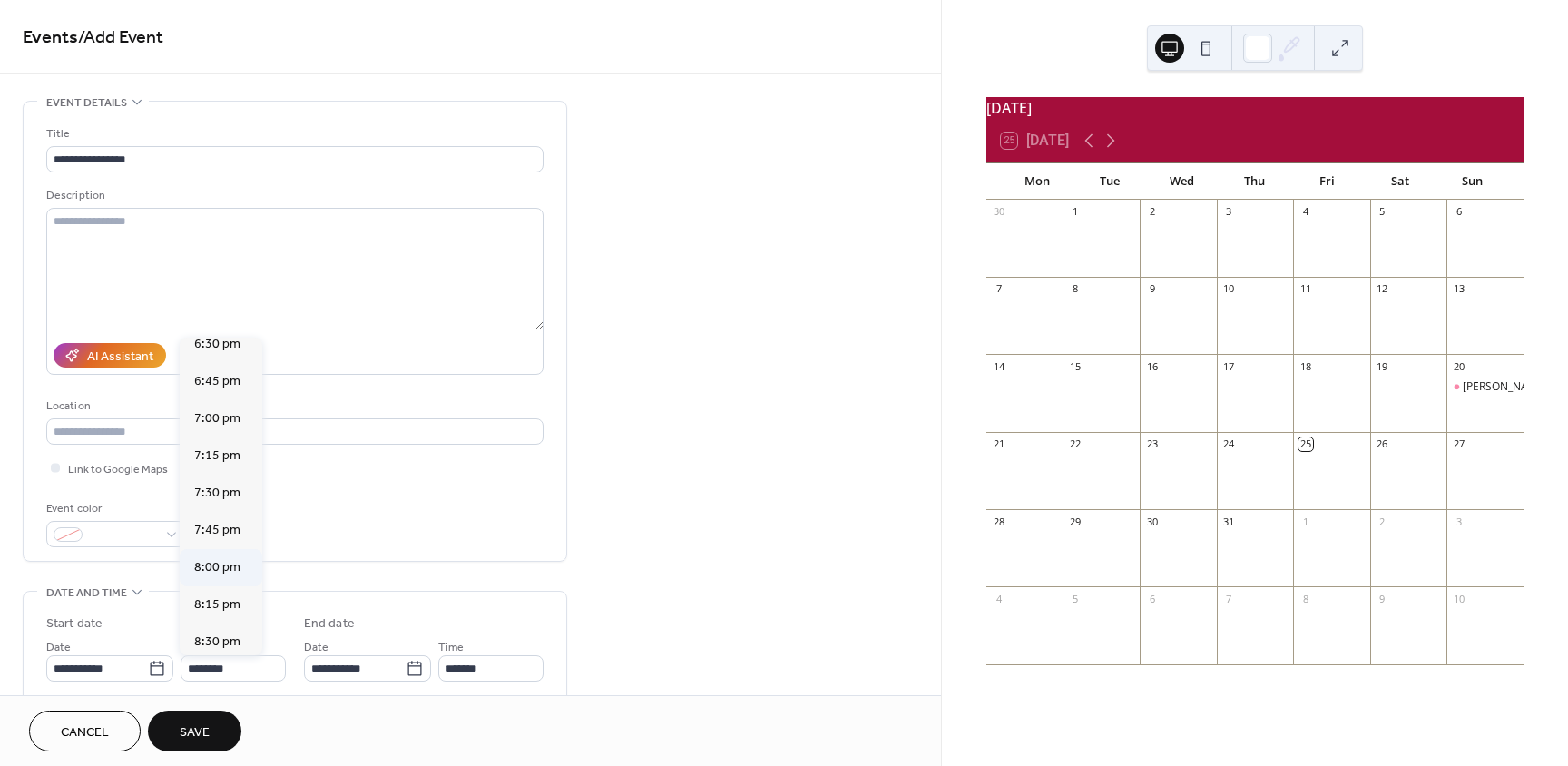 type on "*******" 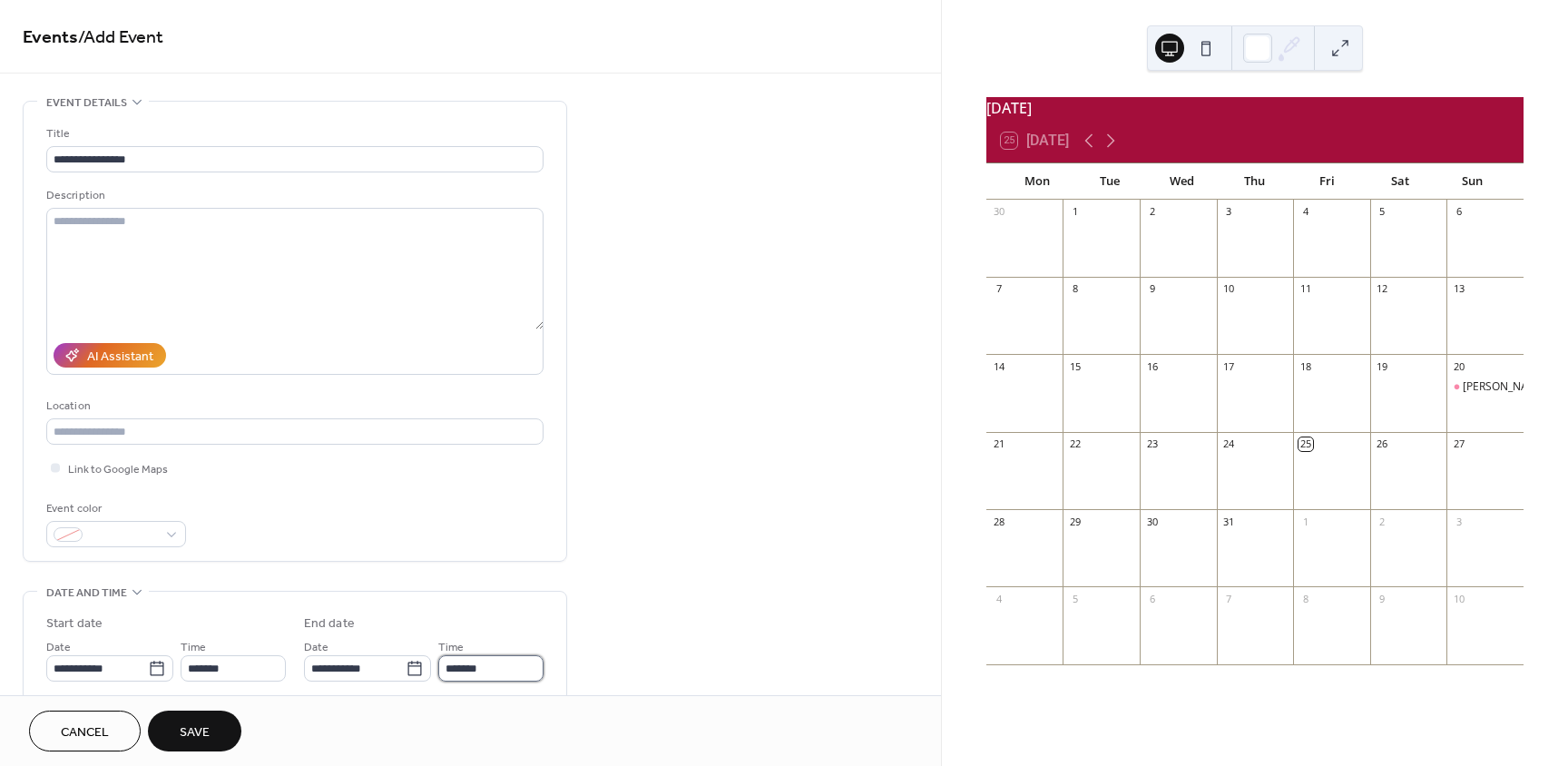 click on "*******" at bounding box center [491, 668] 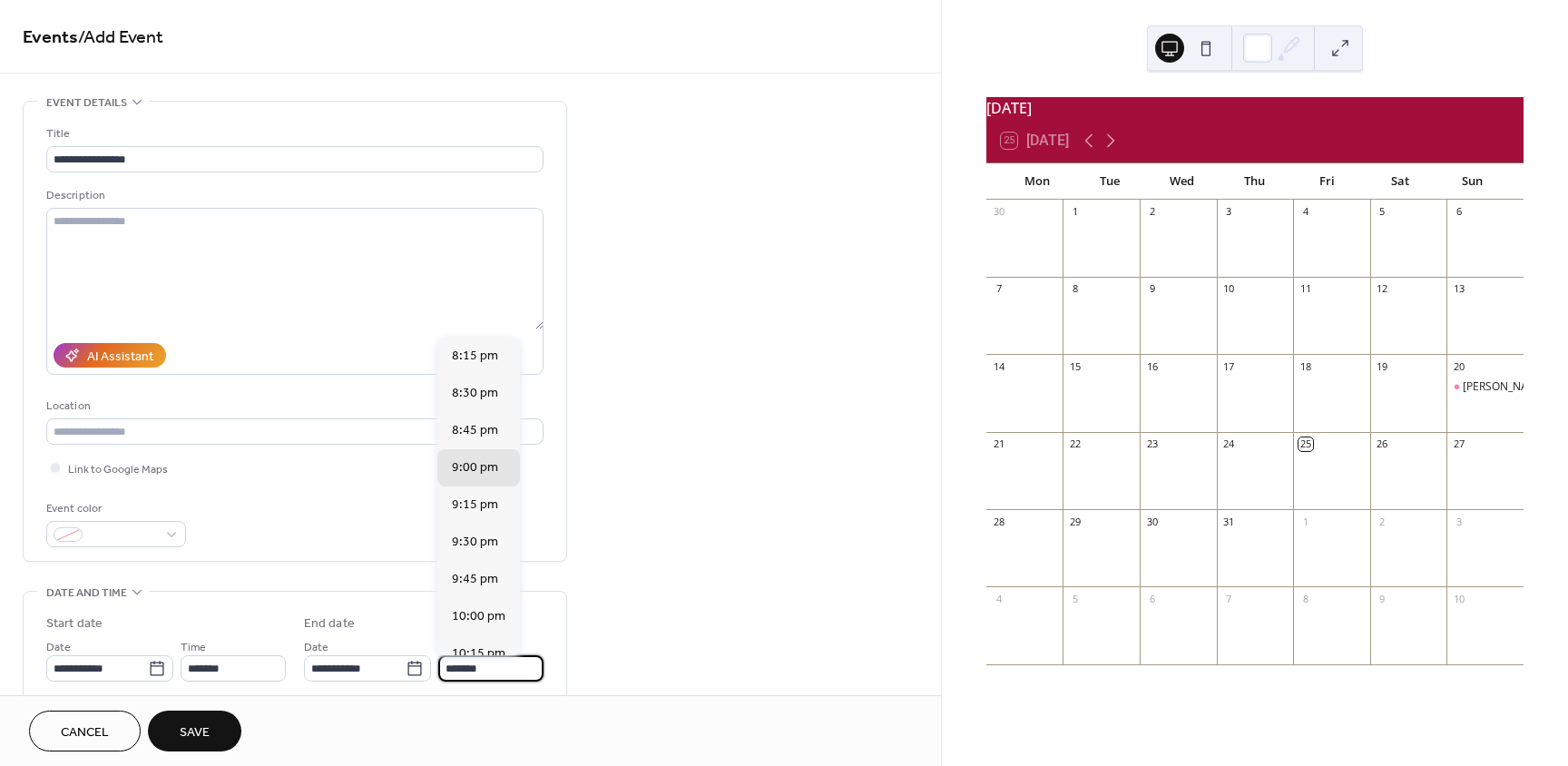 click on "*******" at bounding box center [491, 668] 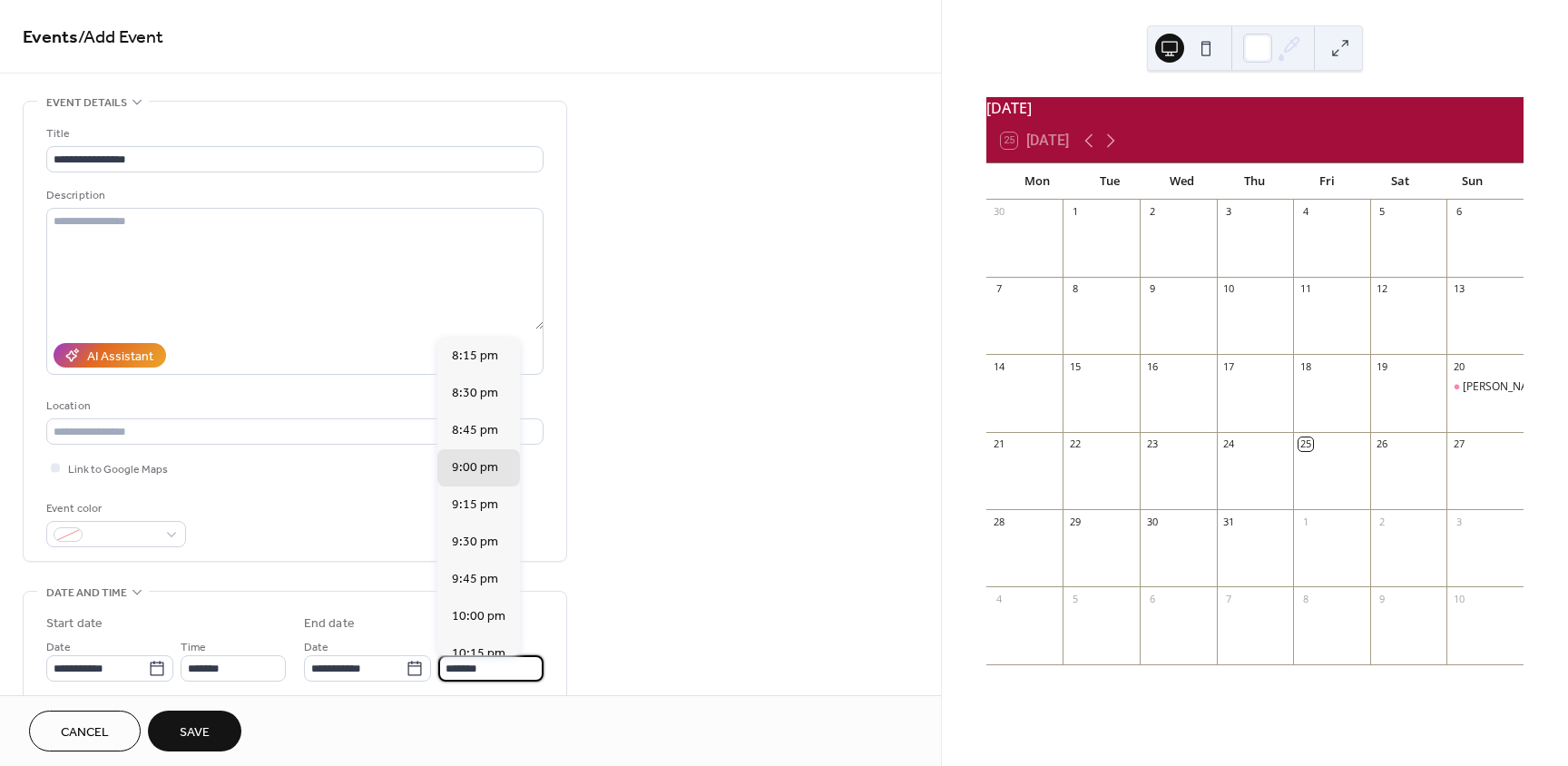 click on "*******" at bounding box center (491, 668) 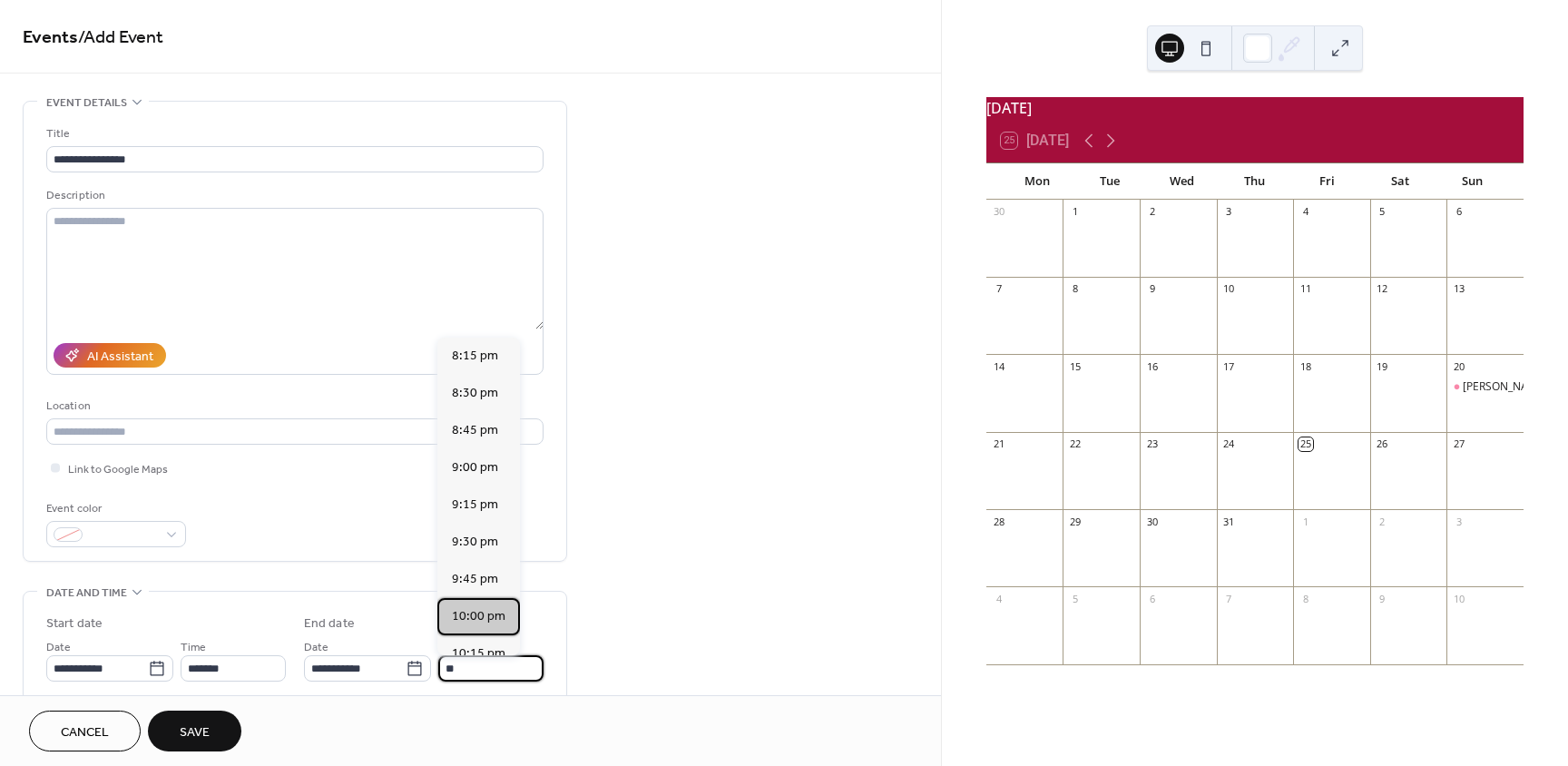 click on "10:00 pm" at bounding box center [478, 616] 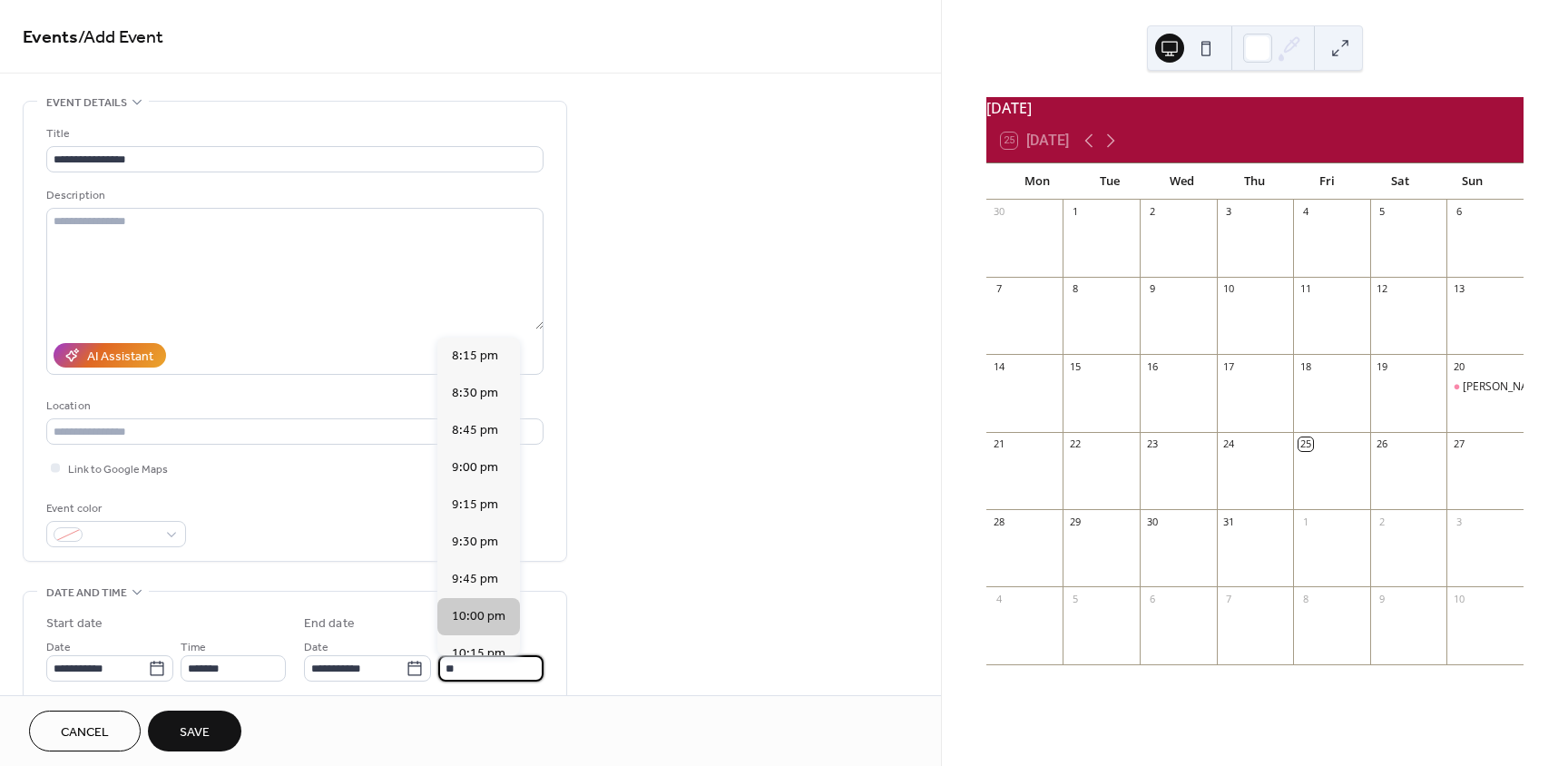 type on "********" 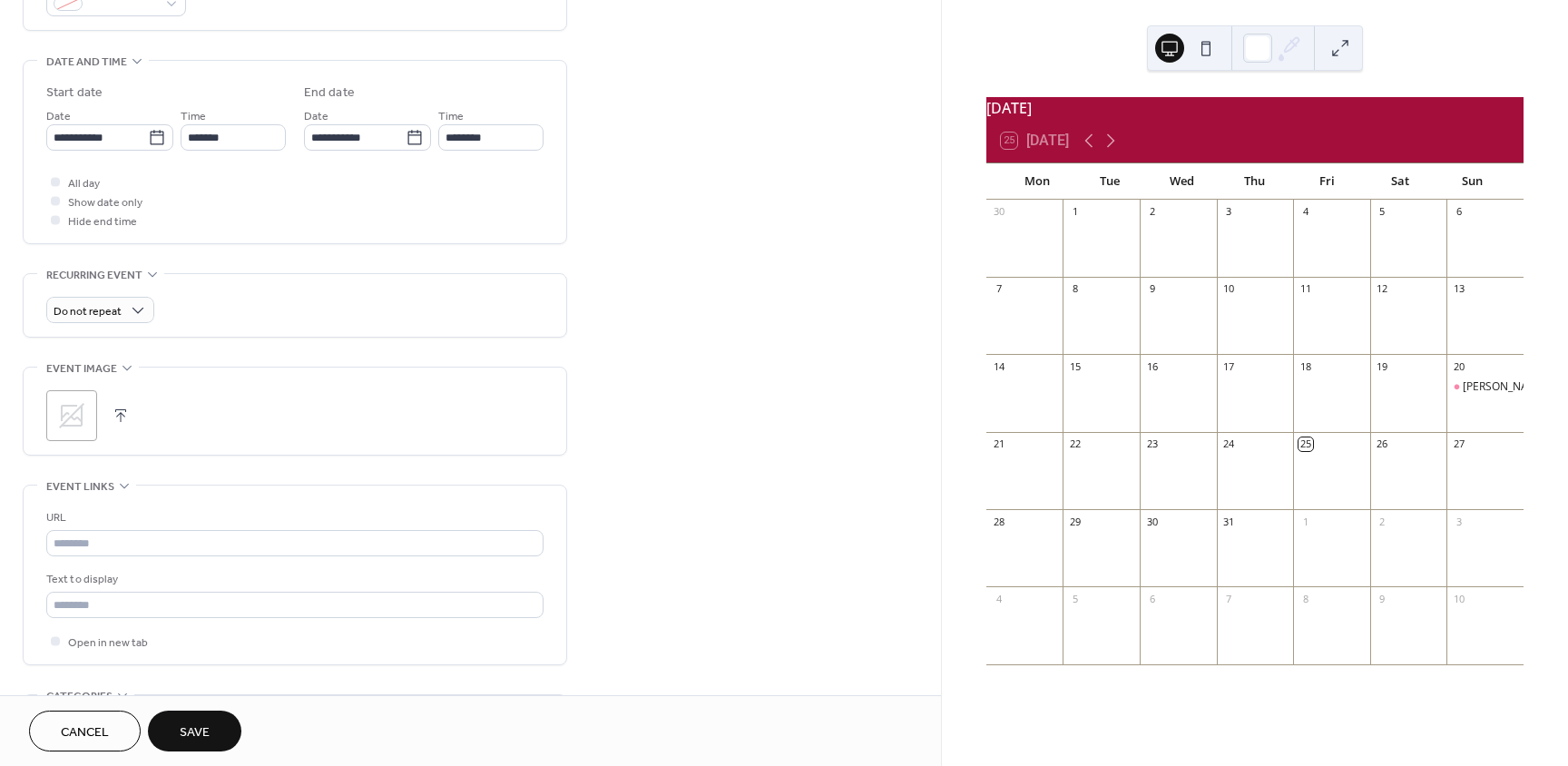 scroll, scrollTop: 545, scrollLeft: 0, axis: vertical 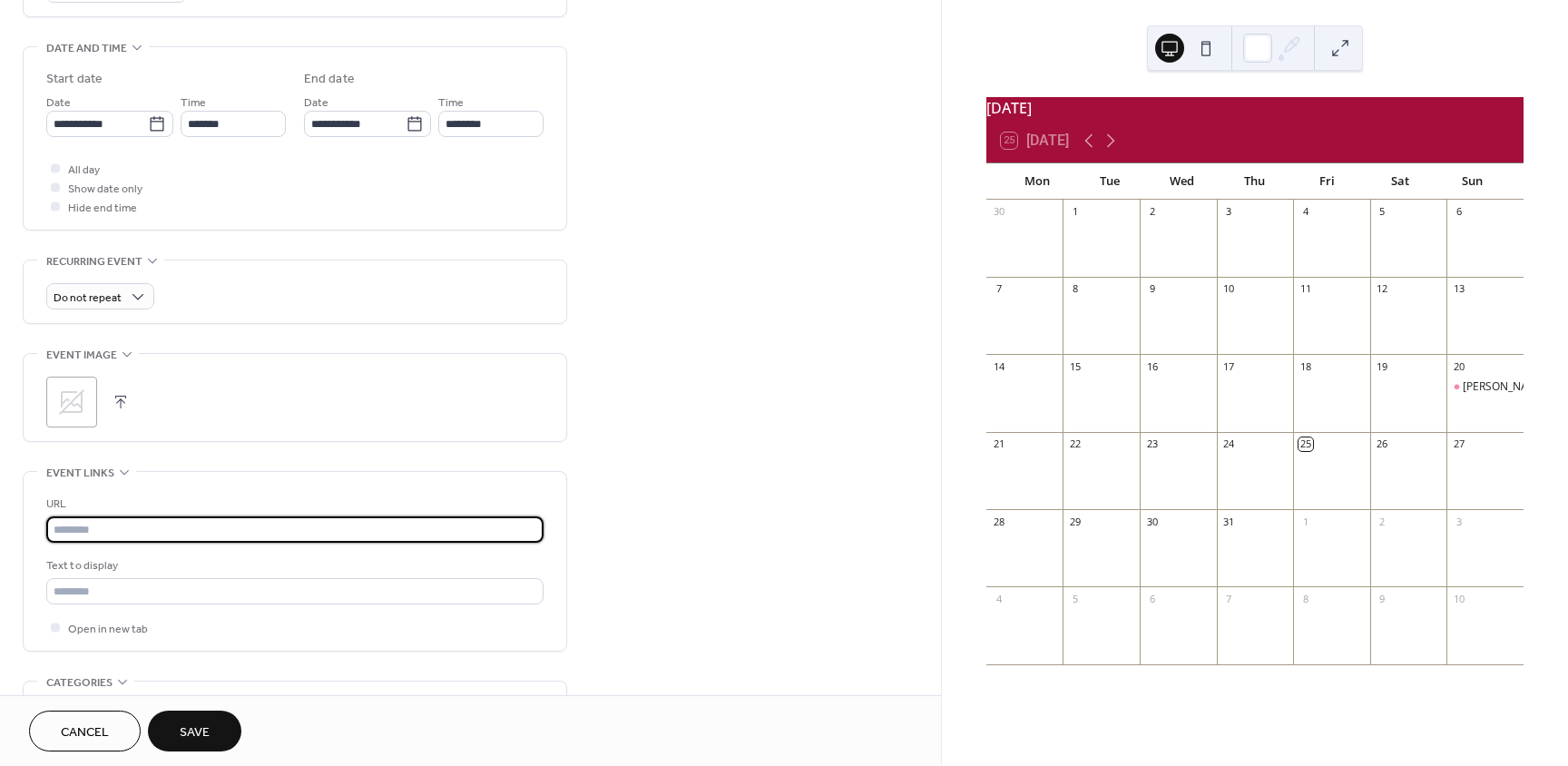click at bounding box center (295, 529) 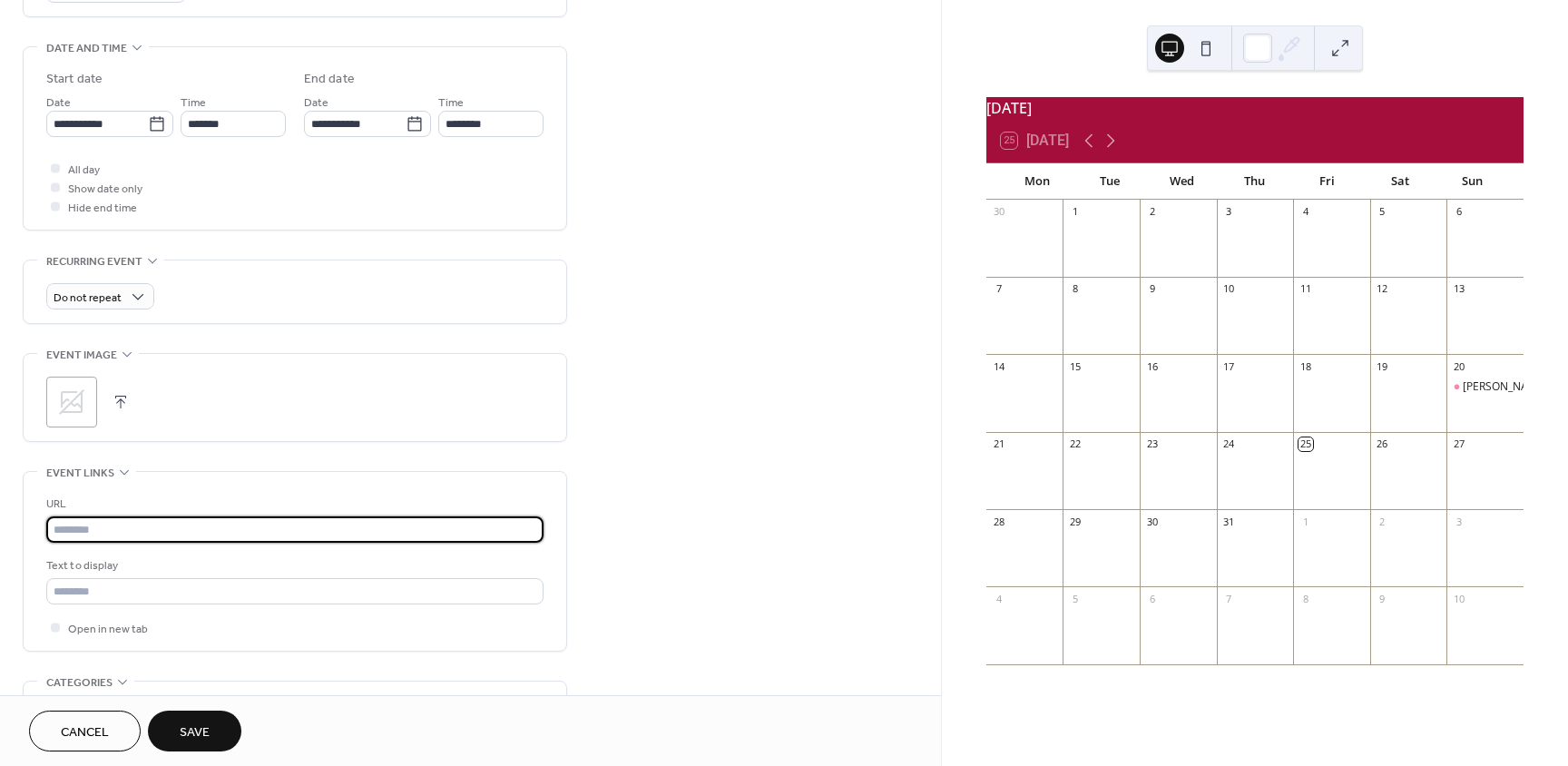 type on "**********" 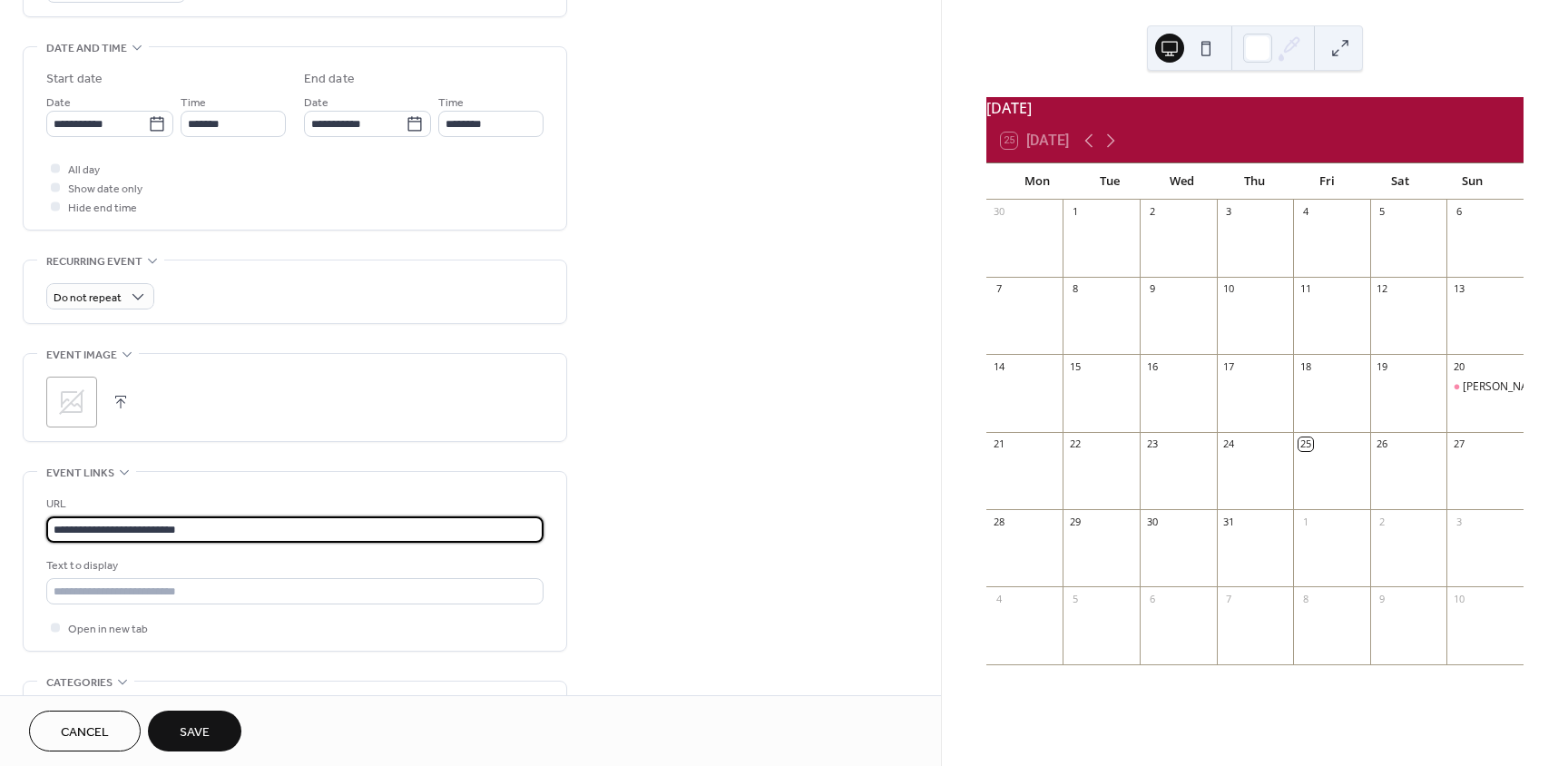 click on "Save" at bounding box center [194, 731] 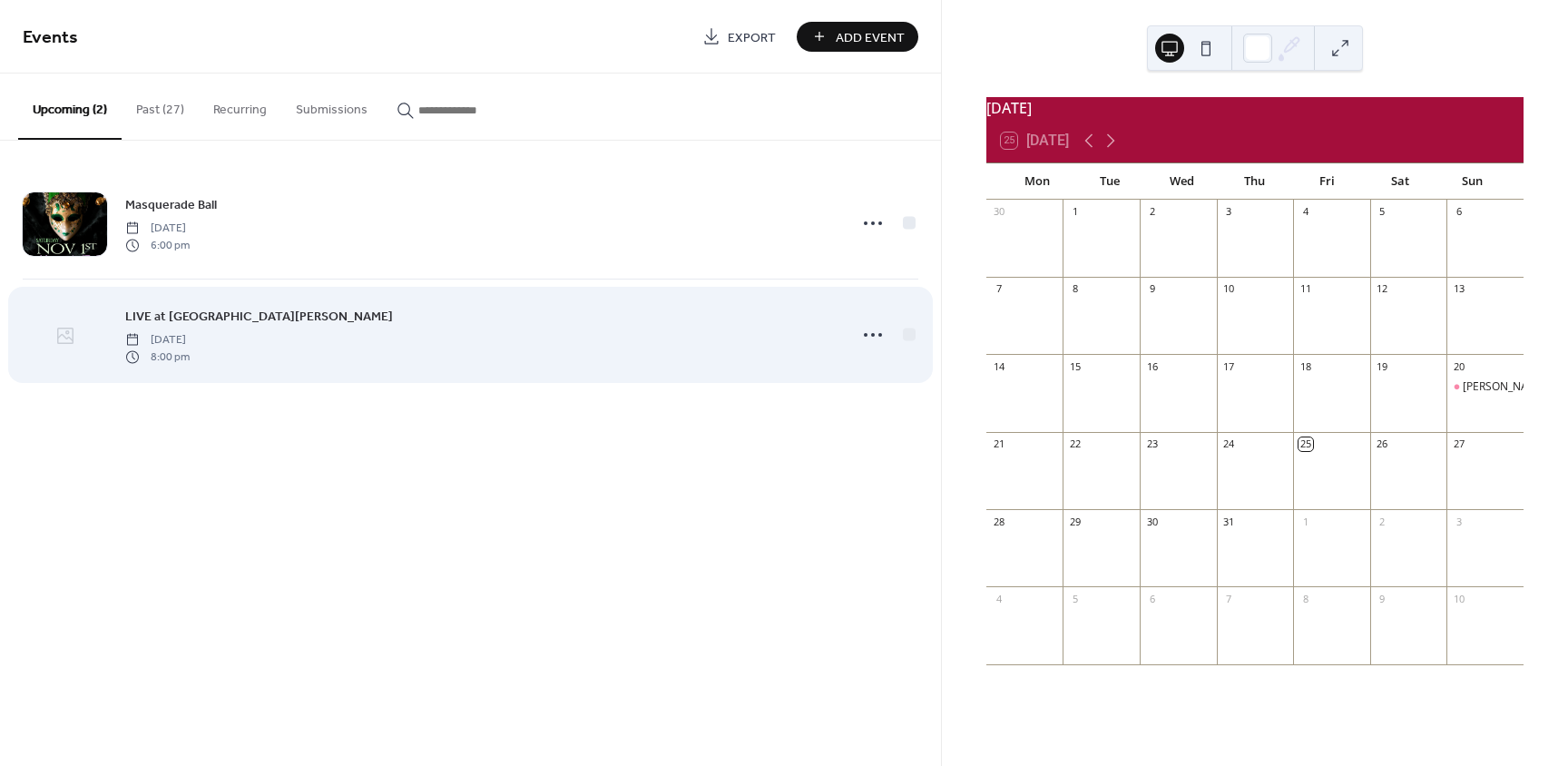 click 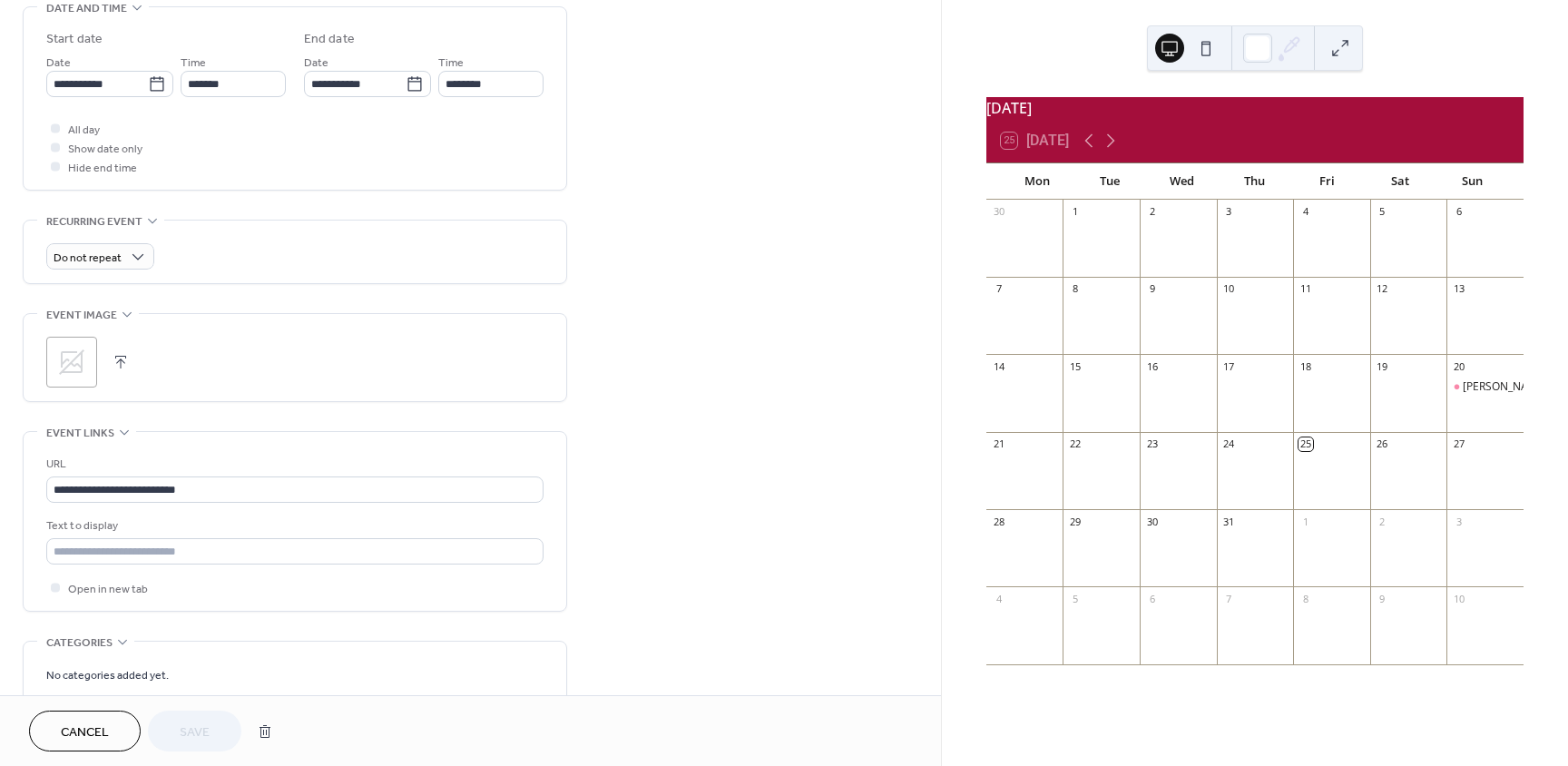 scroll, scrollTop: 635, scrollLeft: 0, axis: vertical 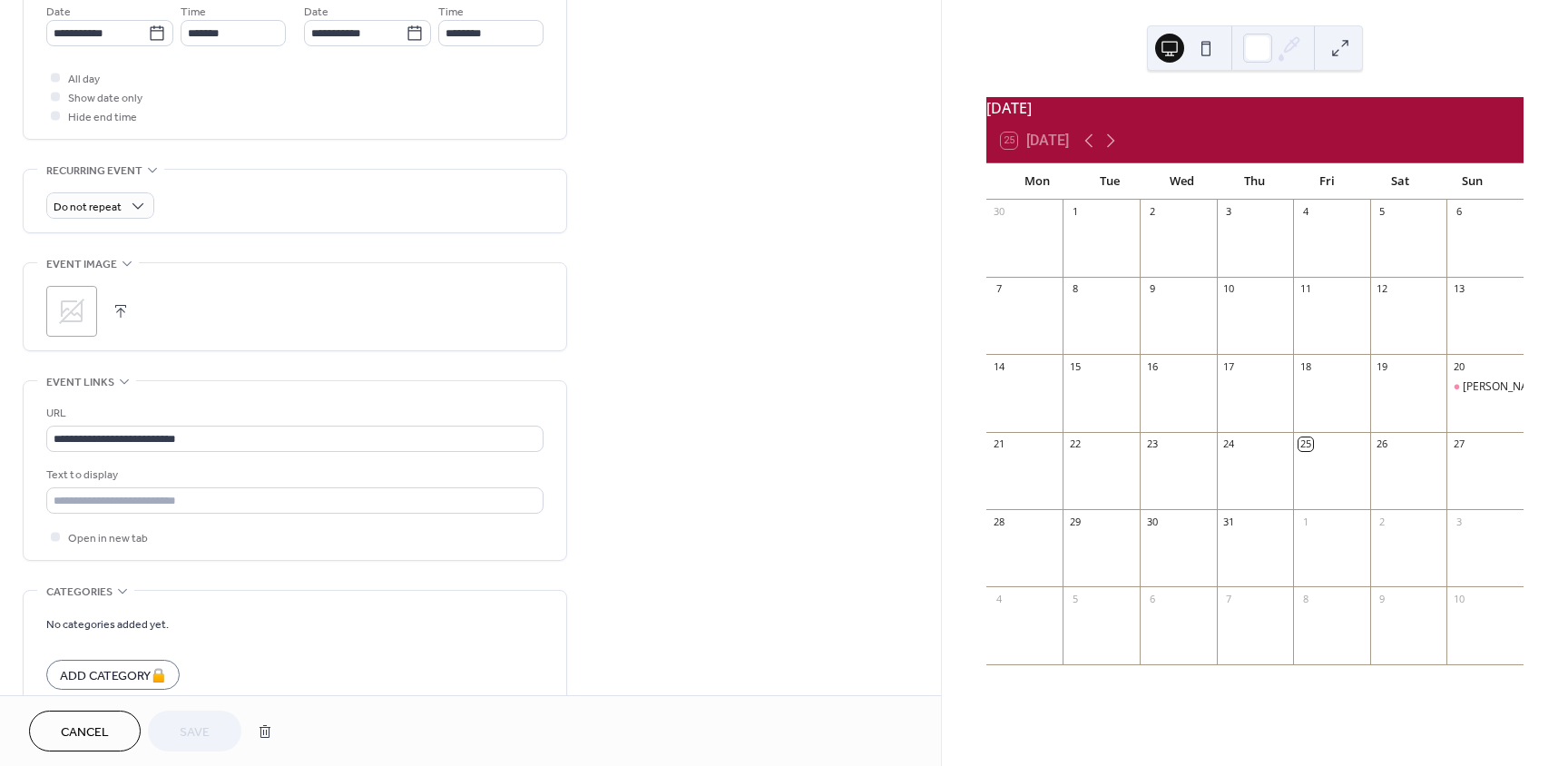 click 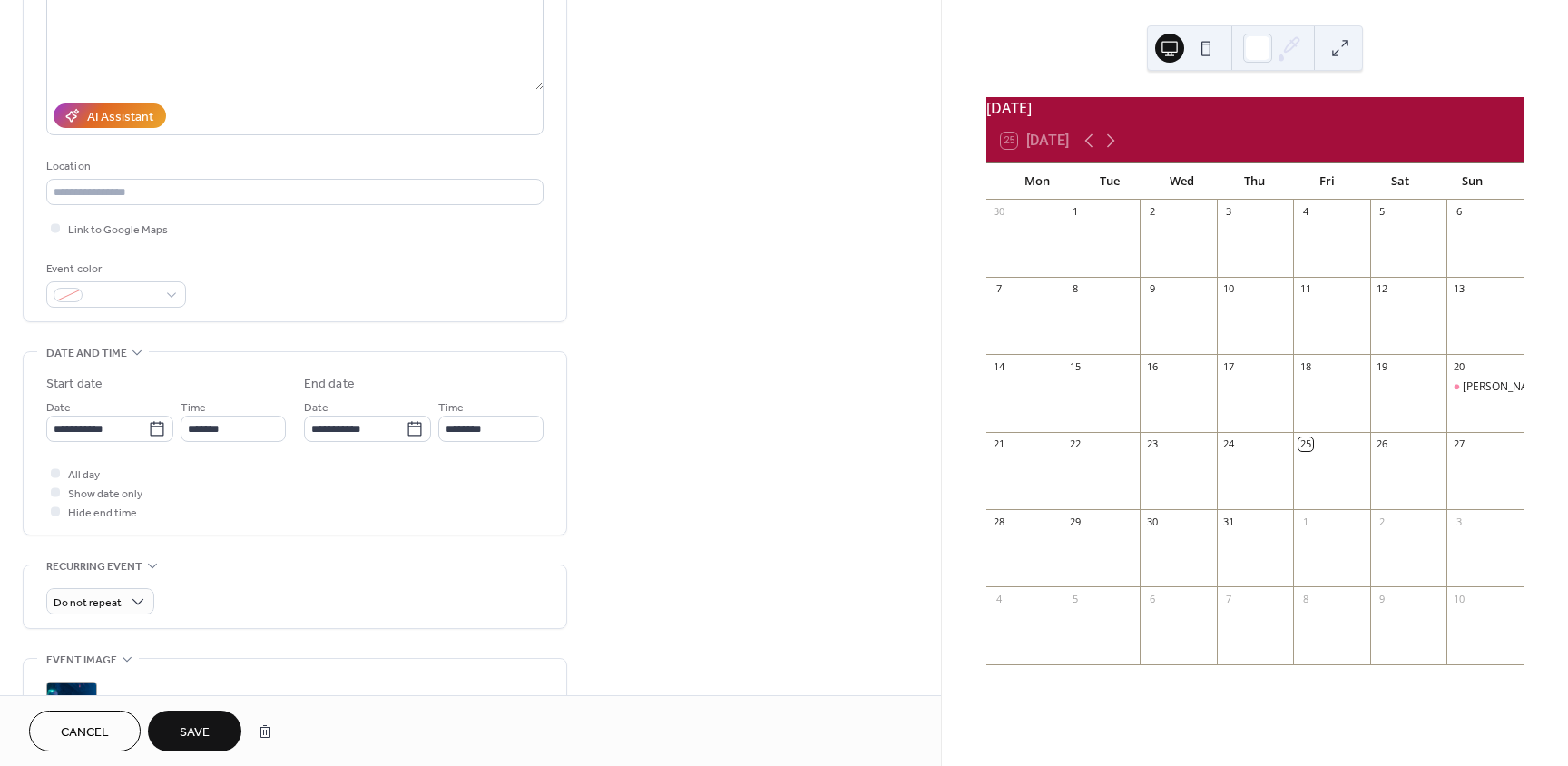 scroll, scrollTop: 635, scrollLeft: 0, axis: vertical 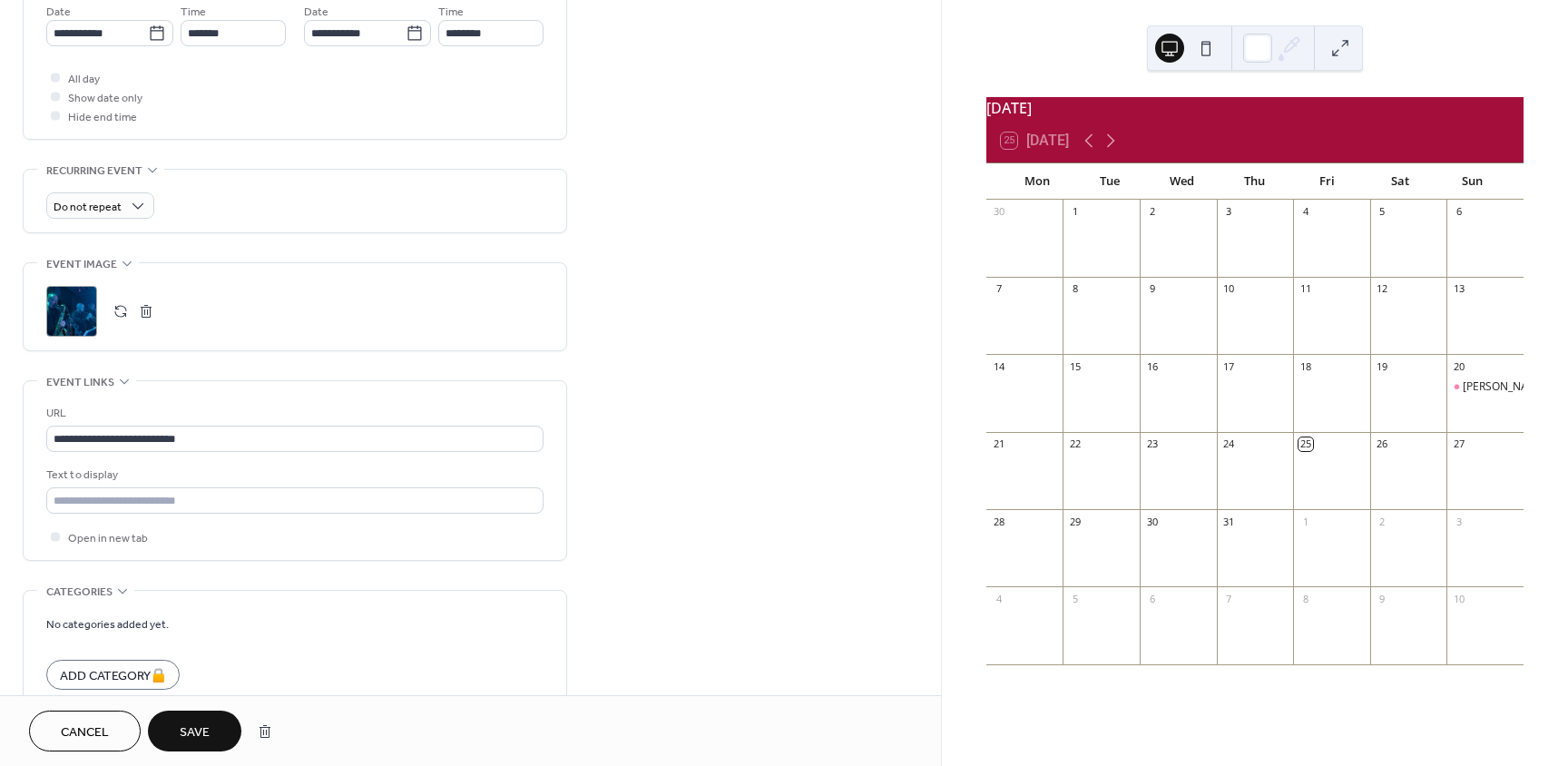 click on "Save" at bounding box center [194, 732] 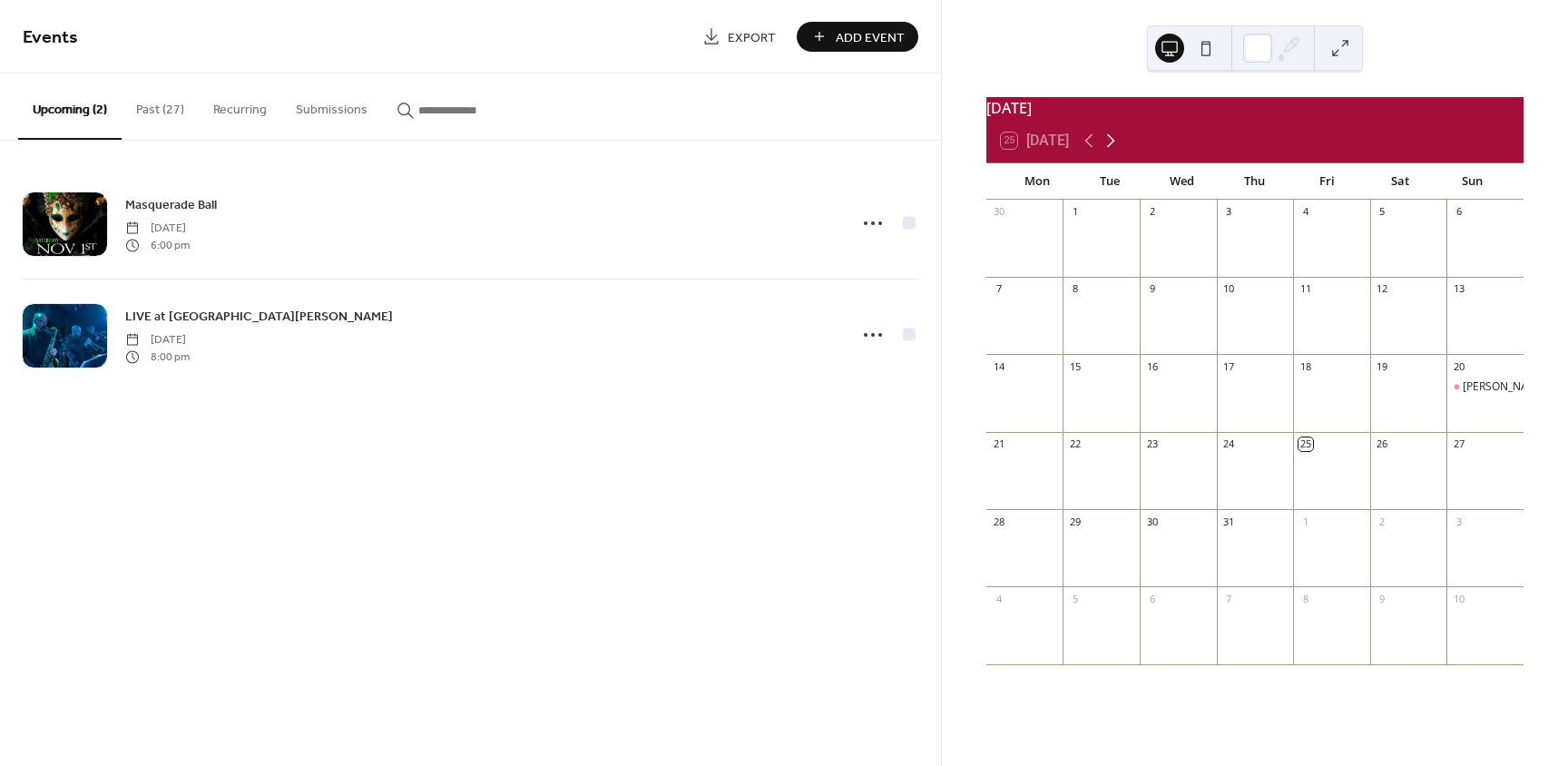 click 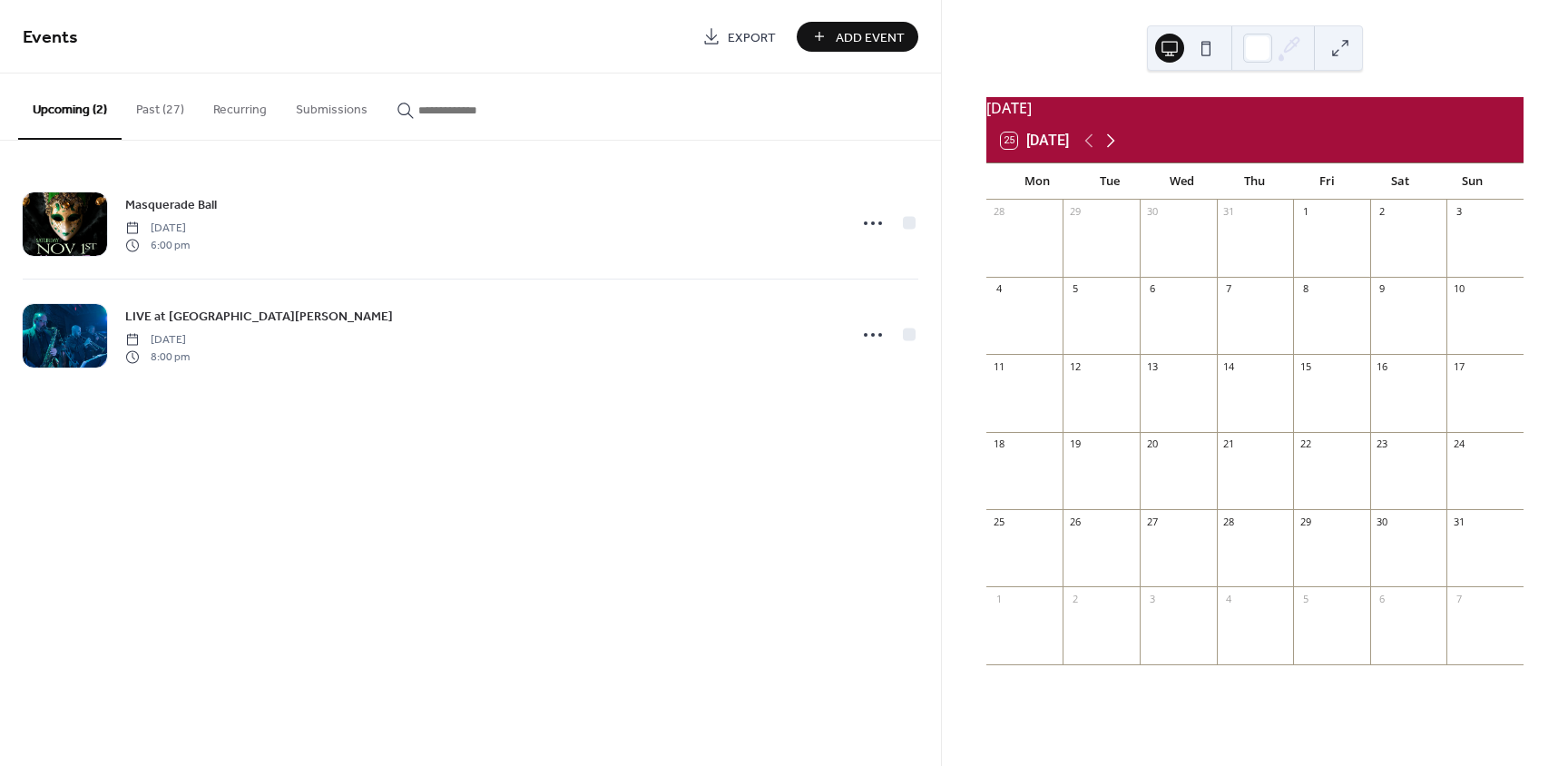 click 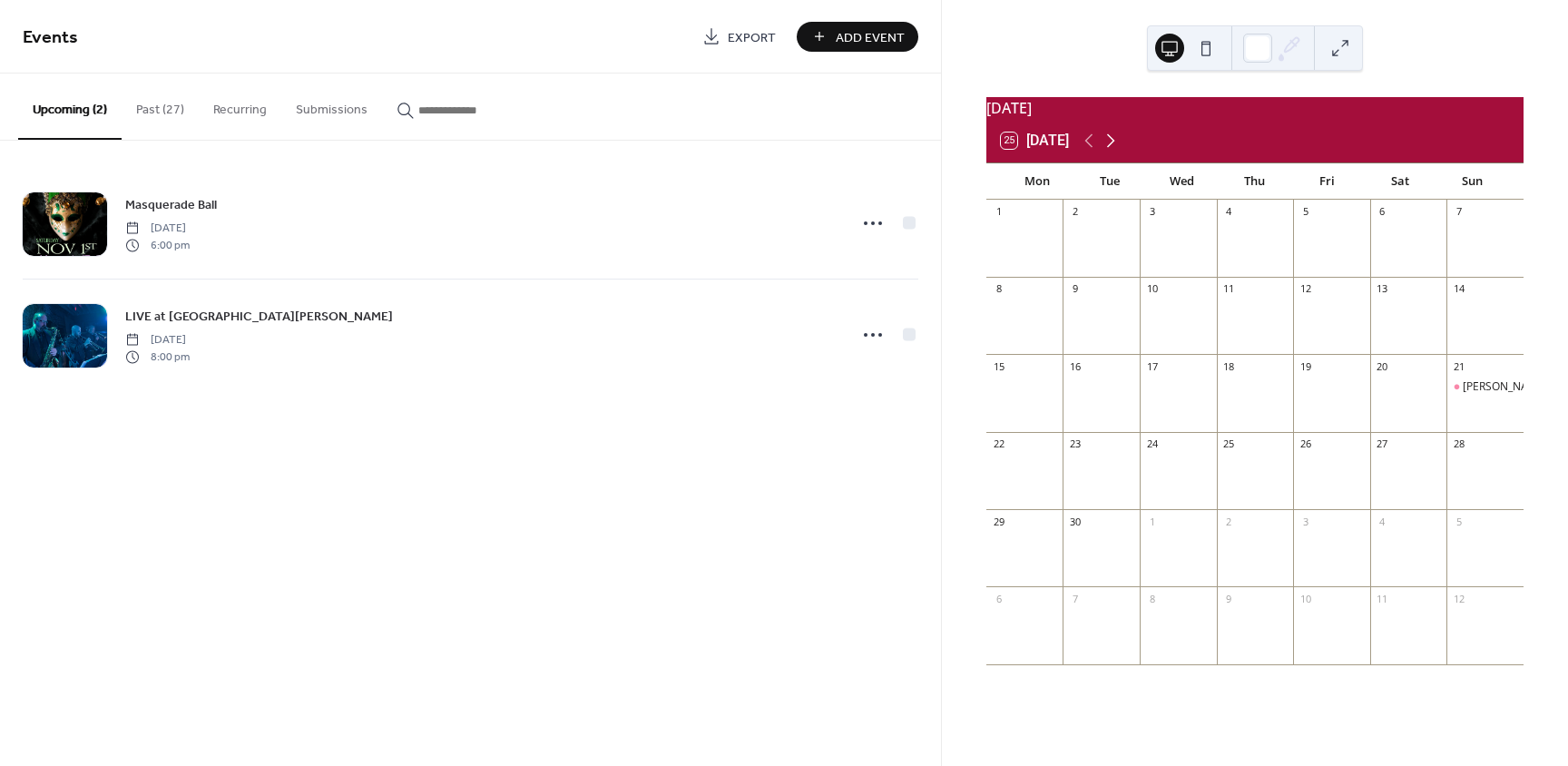 click 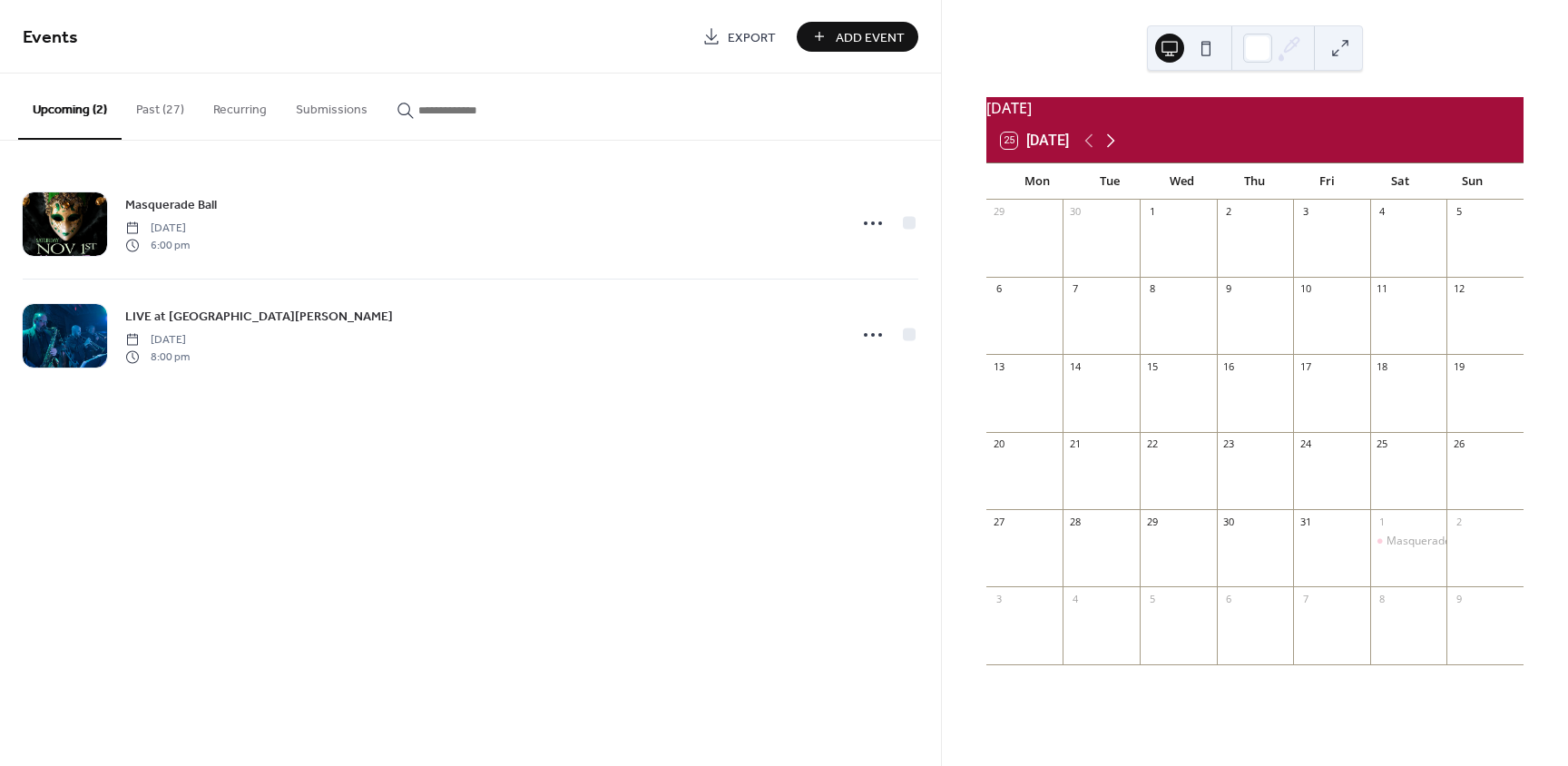click 